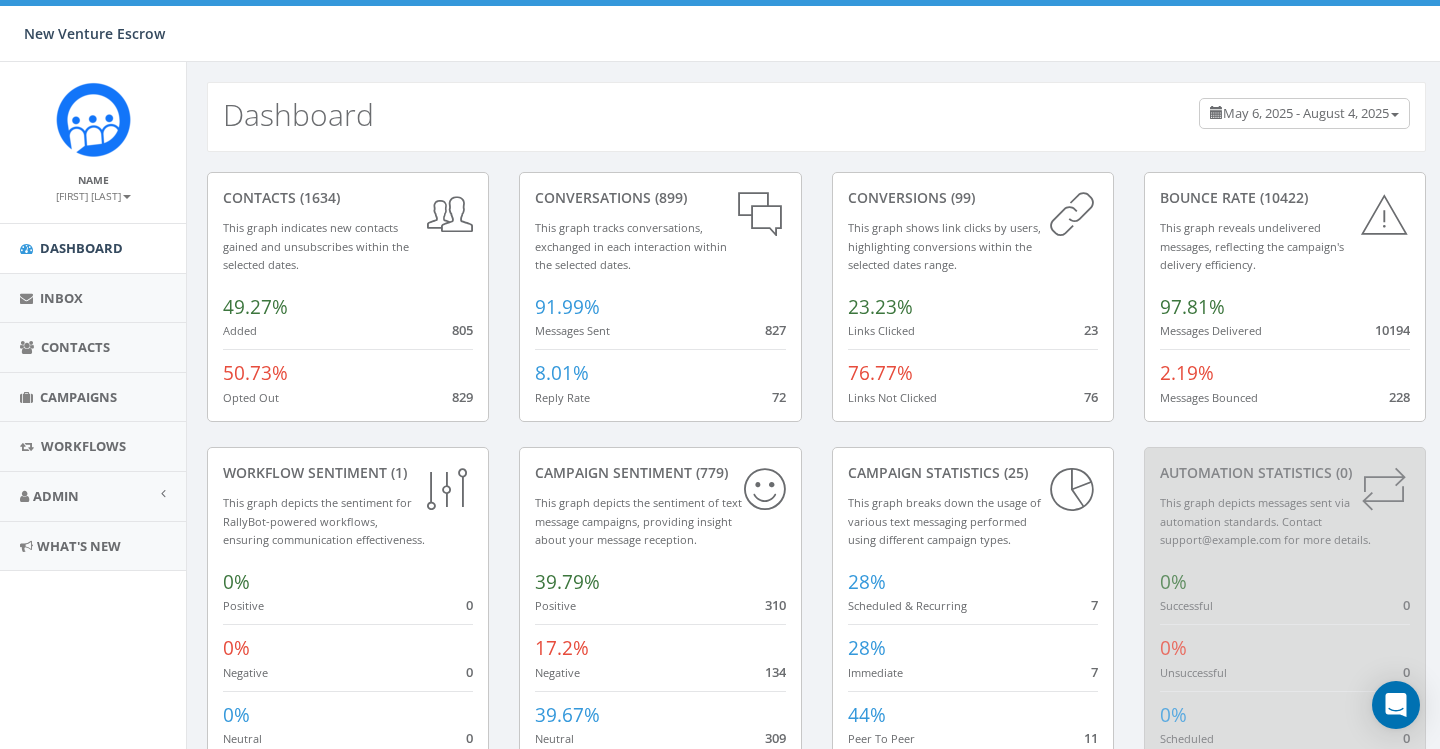 scroll, scrollTop: 0, scrollLeft: 0, axis: both 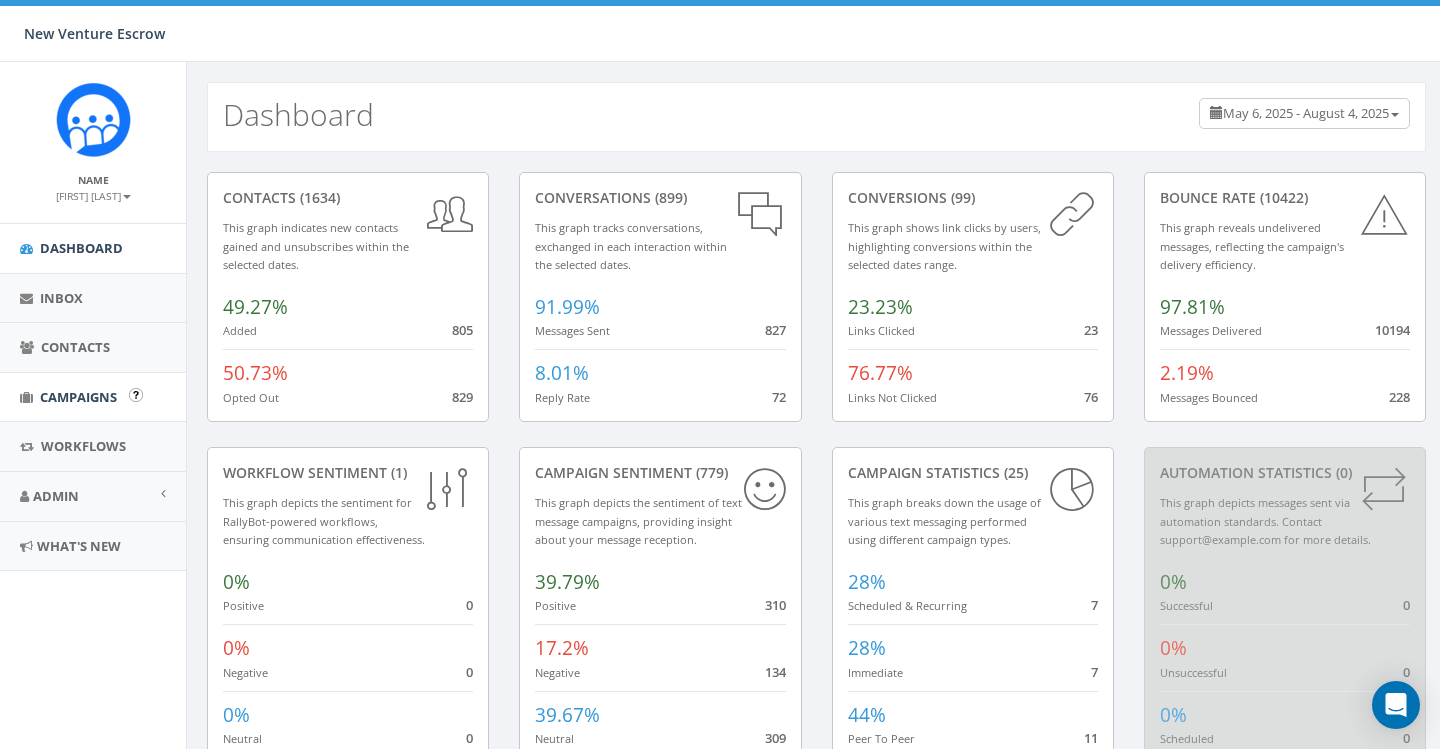 click on "Campaigns" at bounding box center [78, 397] 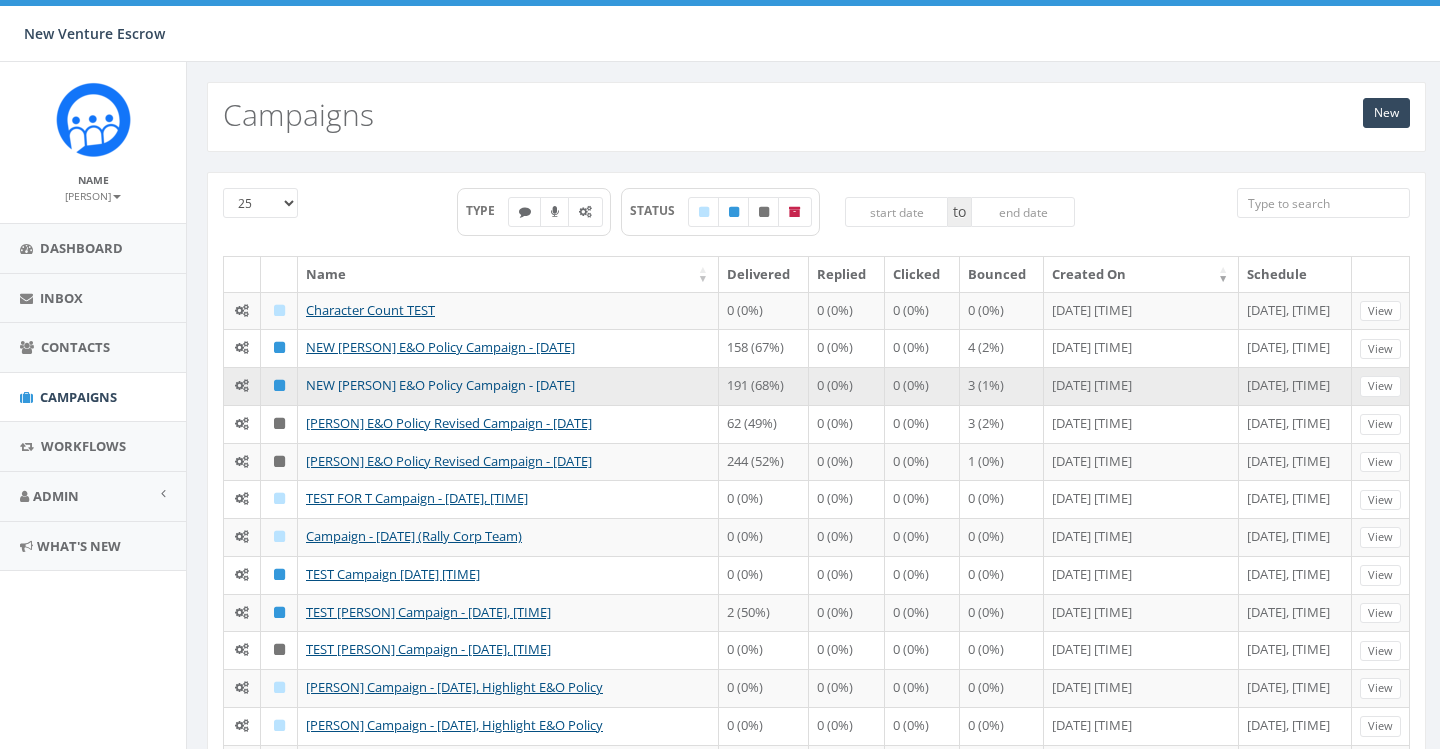 scroll, scrollTop: 0, scrollLeft: 0, axis: both 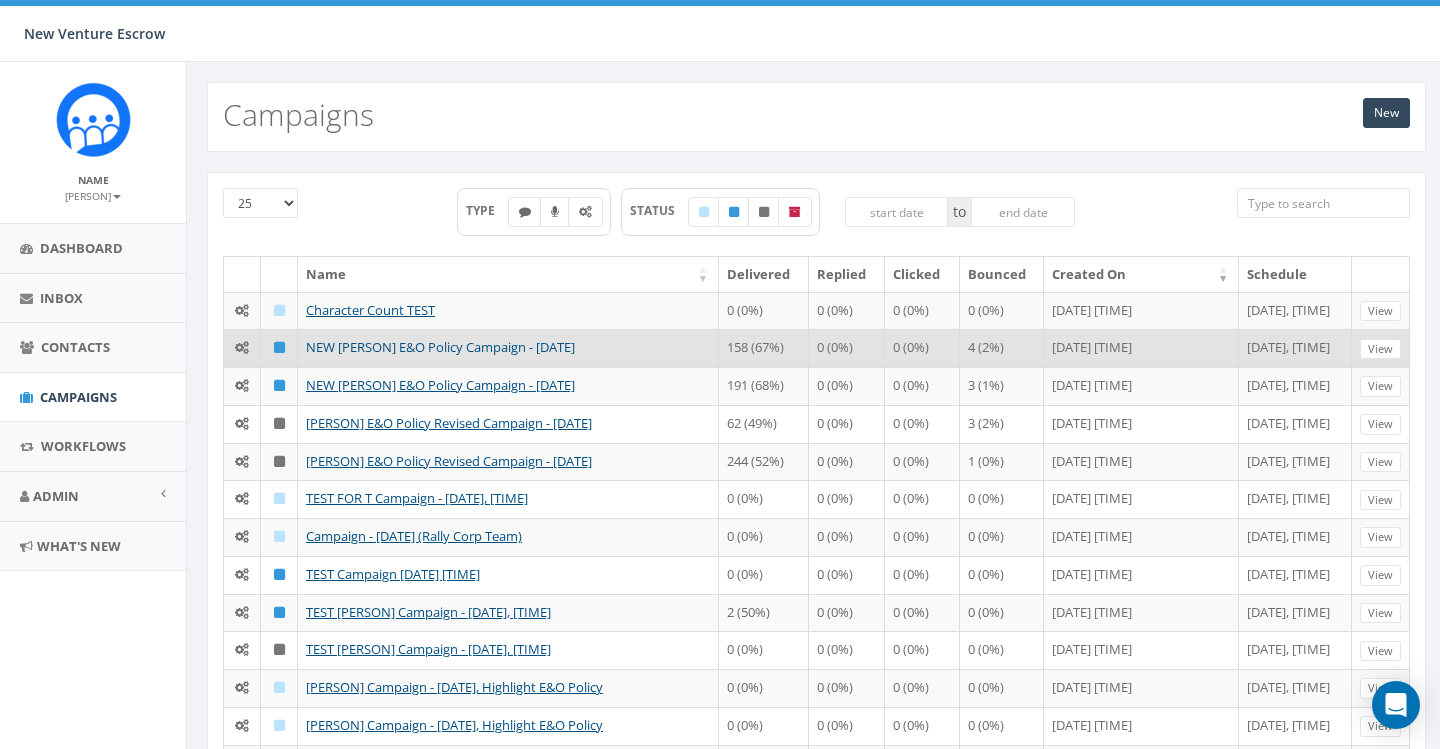 click on "NEW [FIRST] [LAST] E&O Policy Campaign - [MONTH]/[DAY]/[YEAR]" at bounding box center (440, 347) 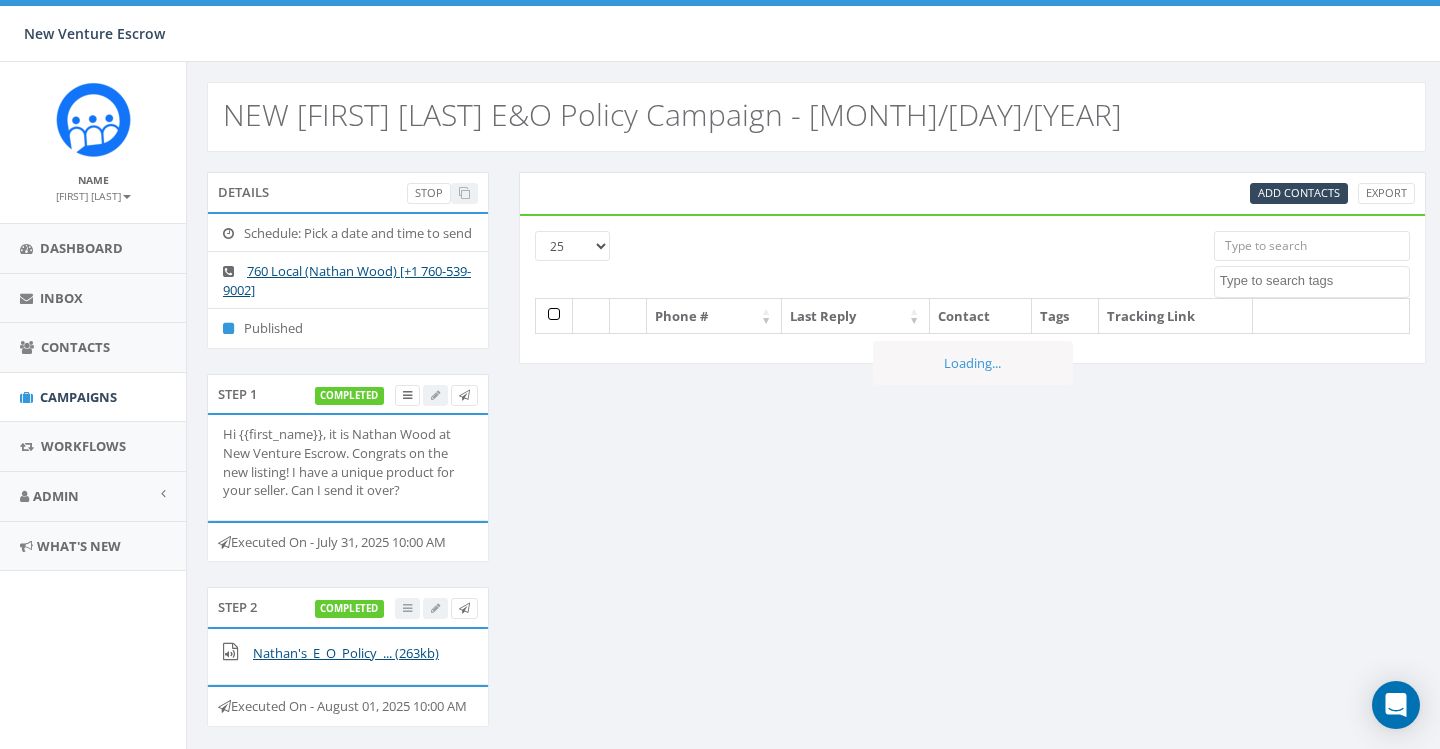 select 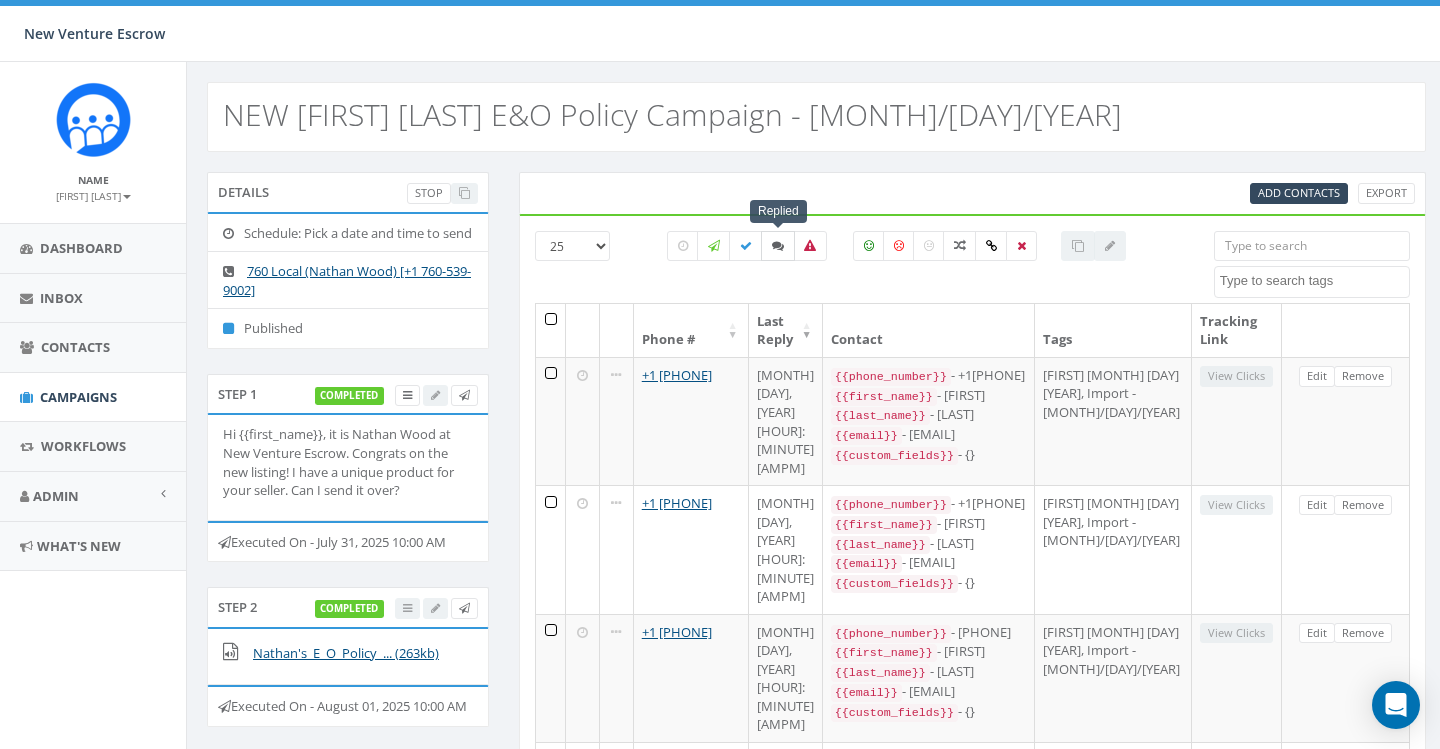 click at bounding box center [778, 246] 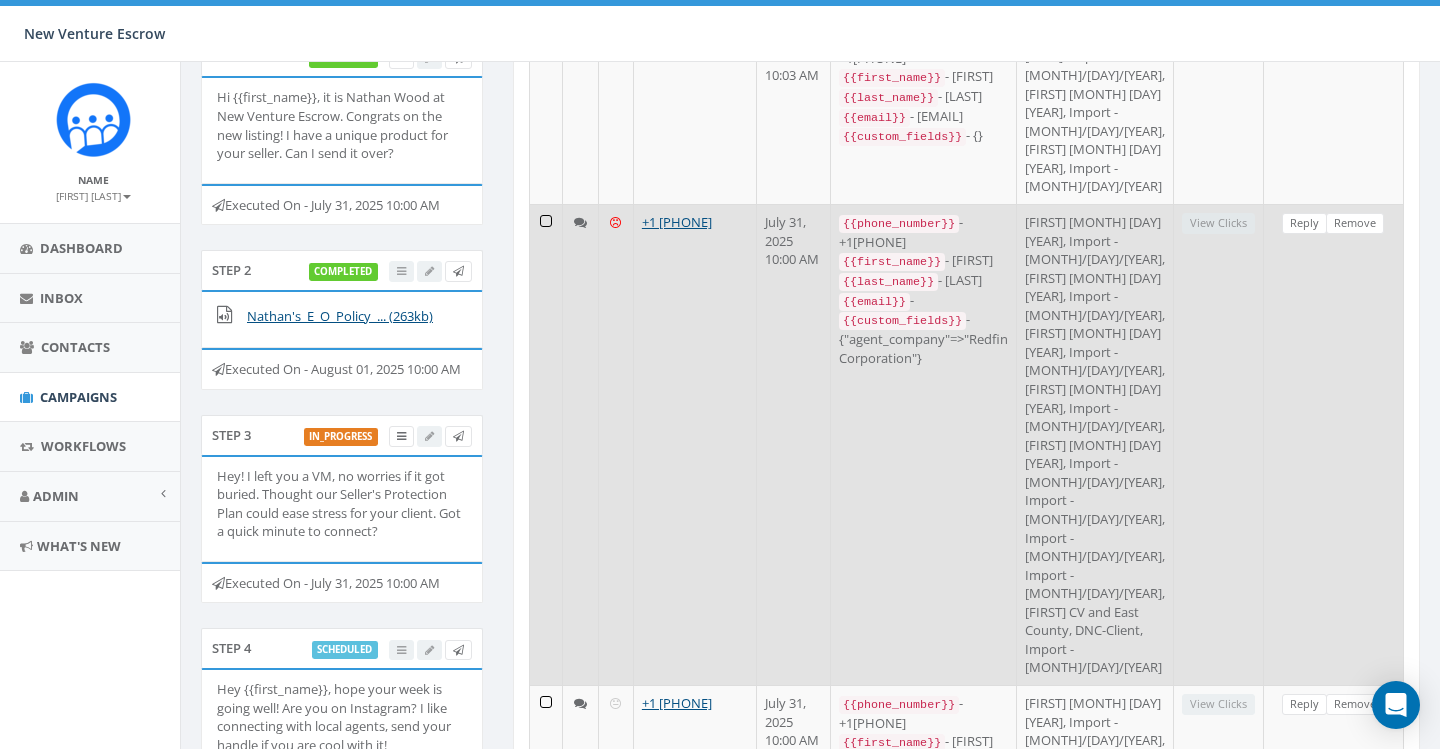 scroll, scrollTop: 299, scrollLeft: 6, axis: both 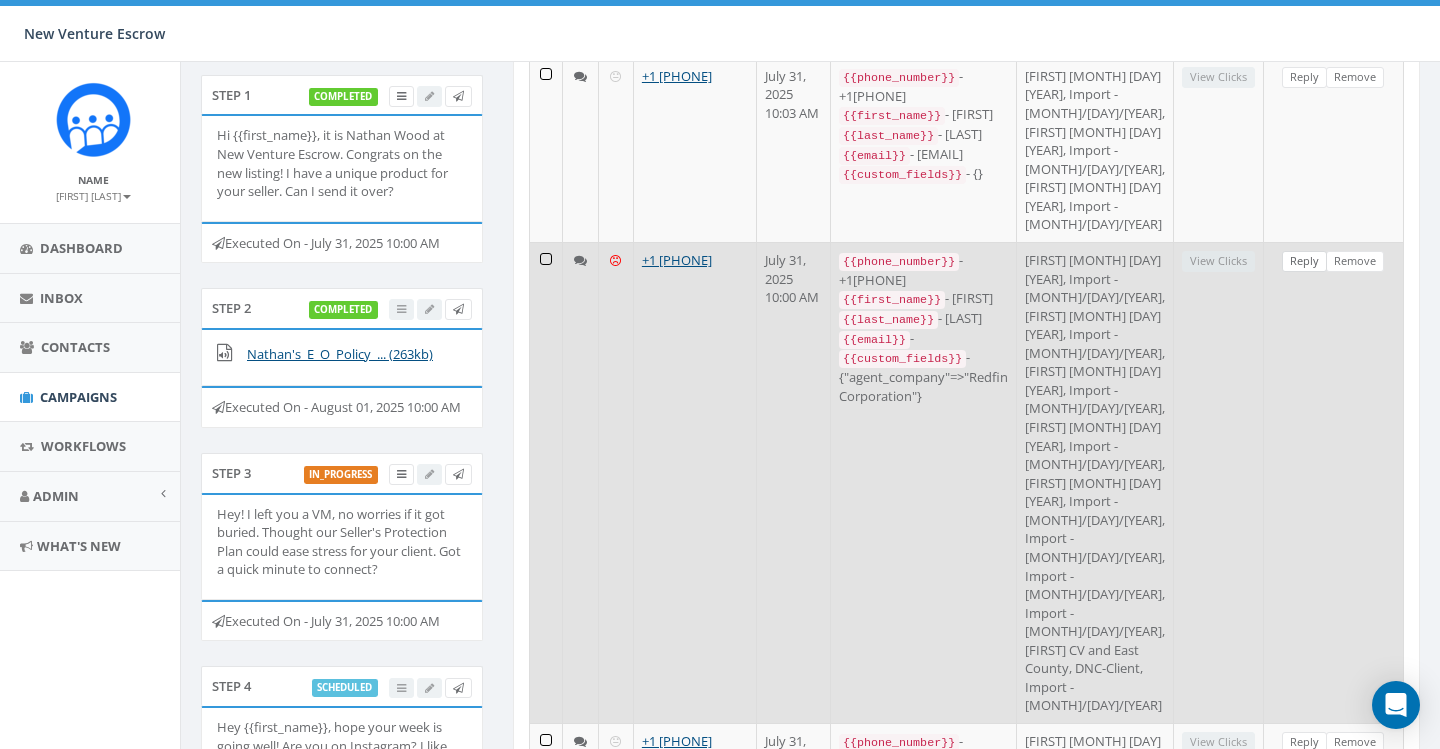 click on "Reply" at bounding box center [1304, 261] 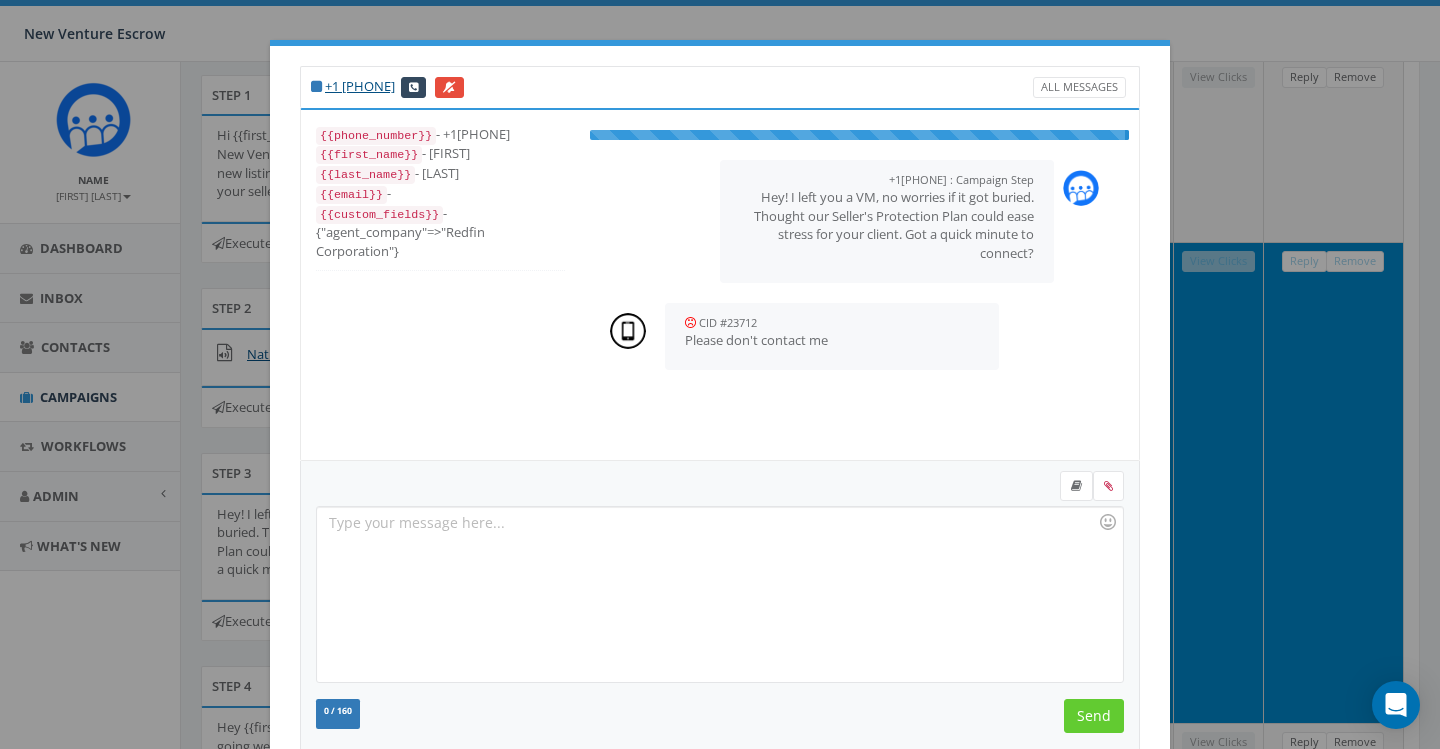 scroll, scrollTop: 240, scrollLeft: 0, axis: vertical 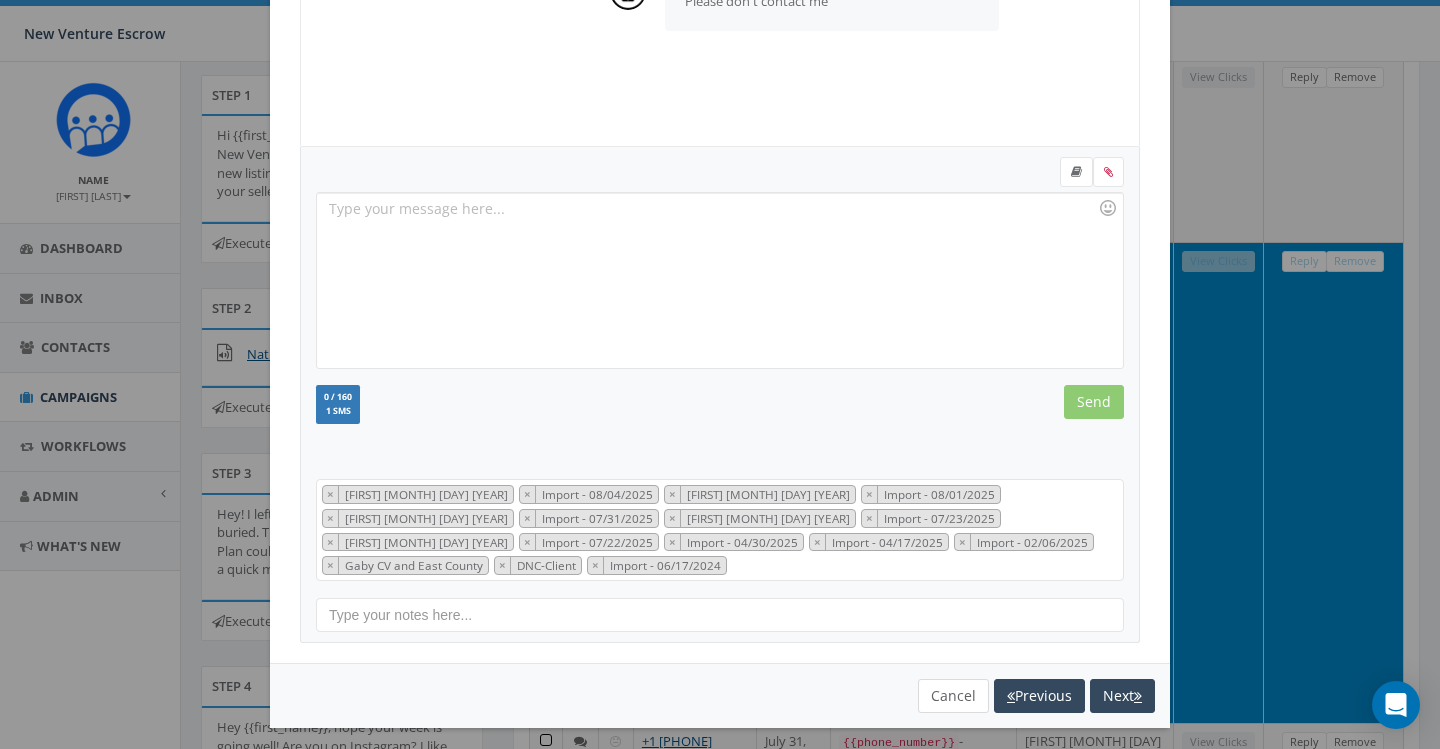 click on "Cancel" at bounding box center [953, 696] 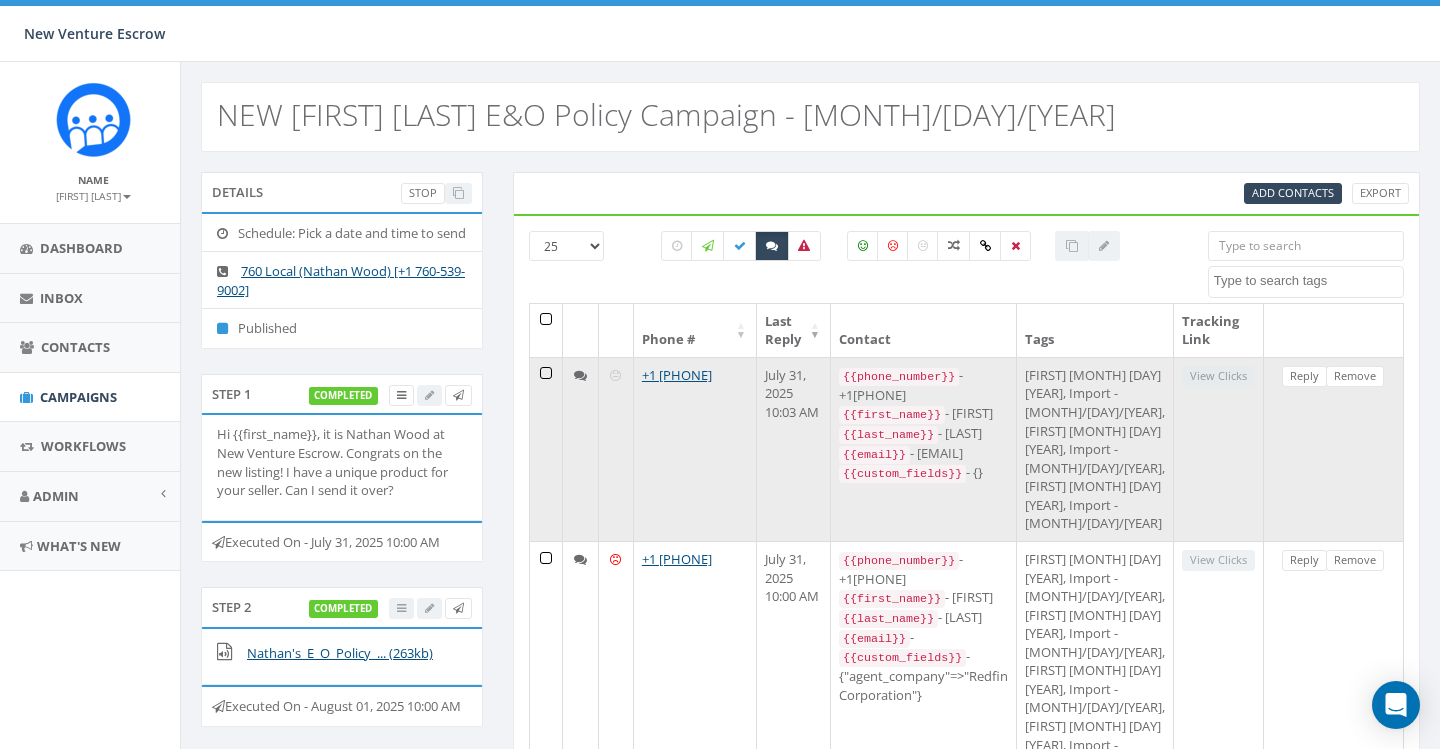 scroll, scrollTop: 0, scrollLeft: 6, axis: horizontal 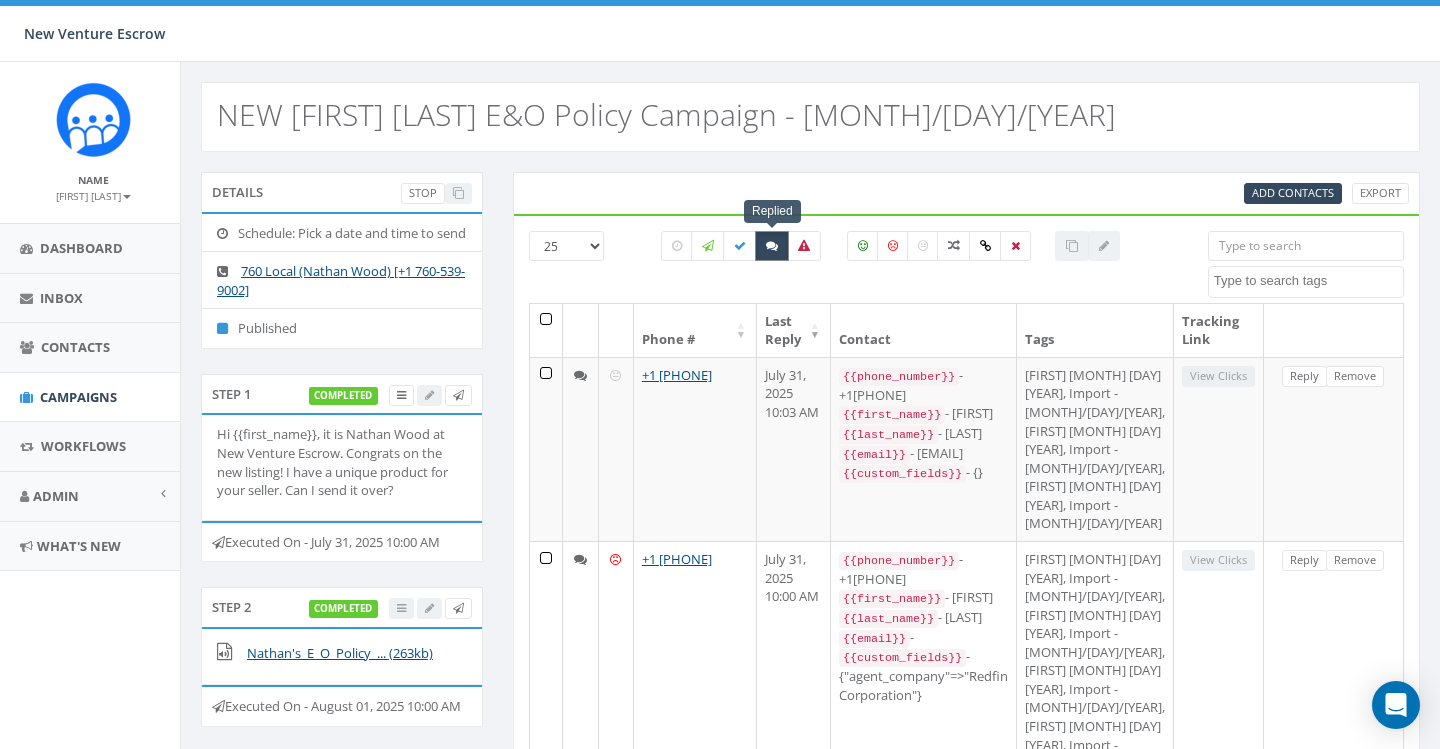 click at bounding box center [772, 246] 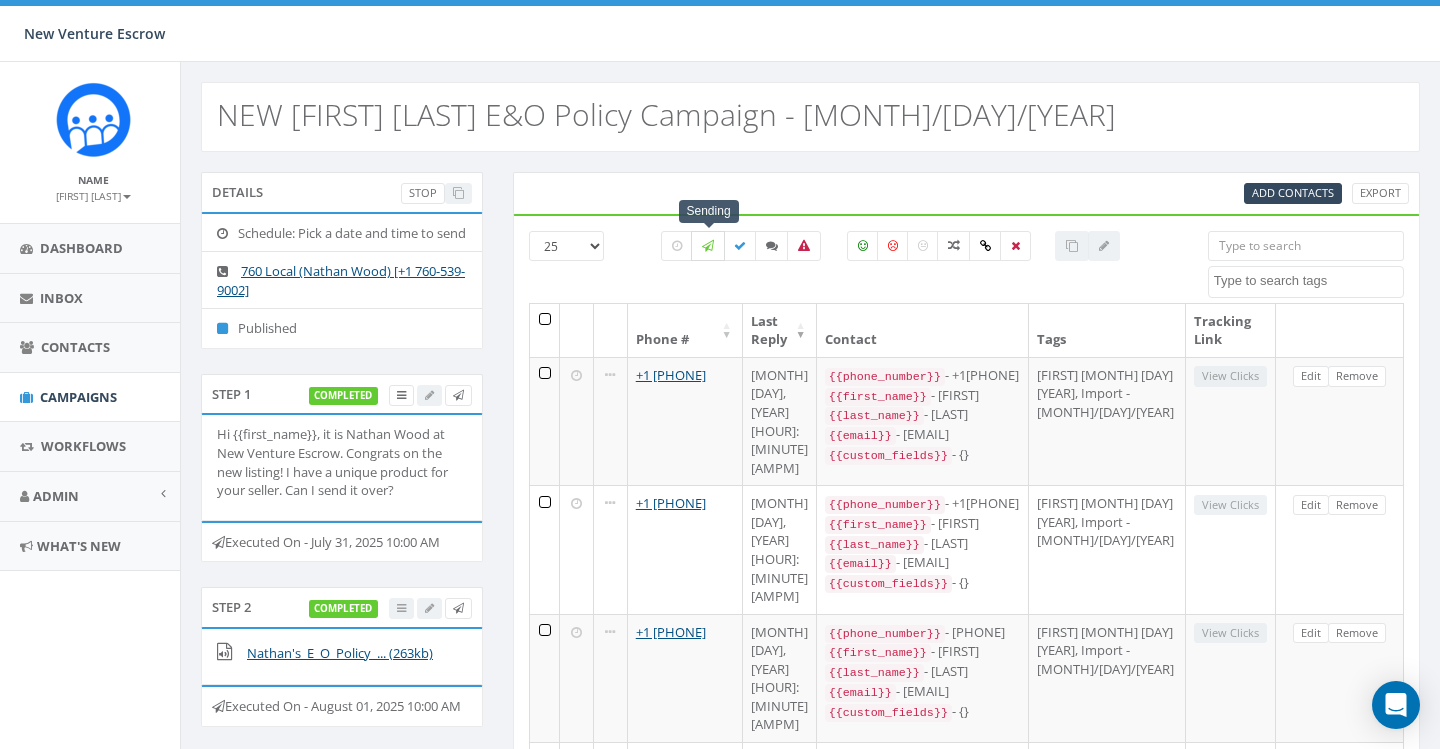 click at bounding box center (708, 246) 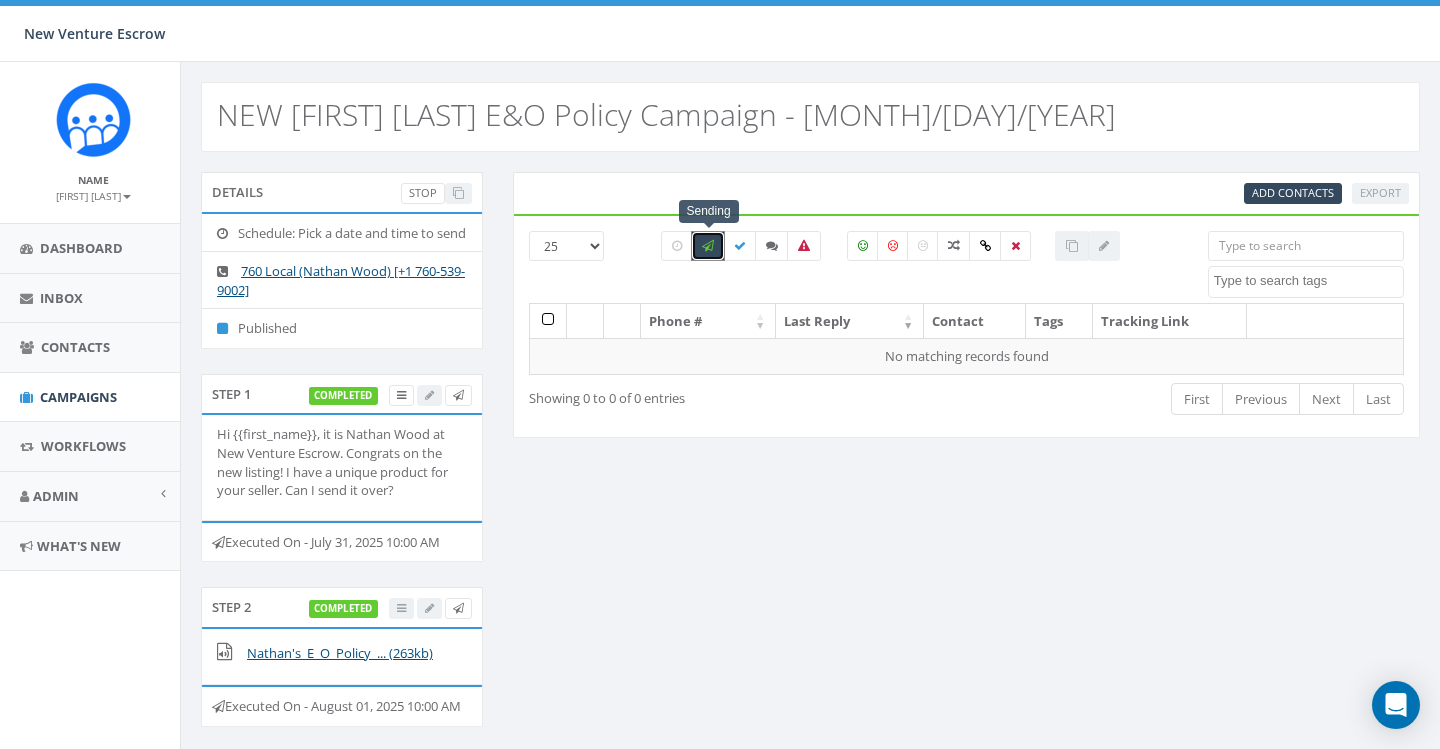 click at bounding box center (708, 246) 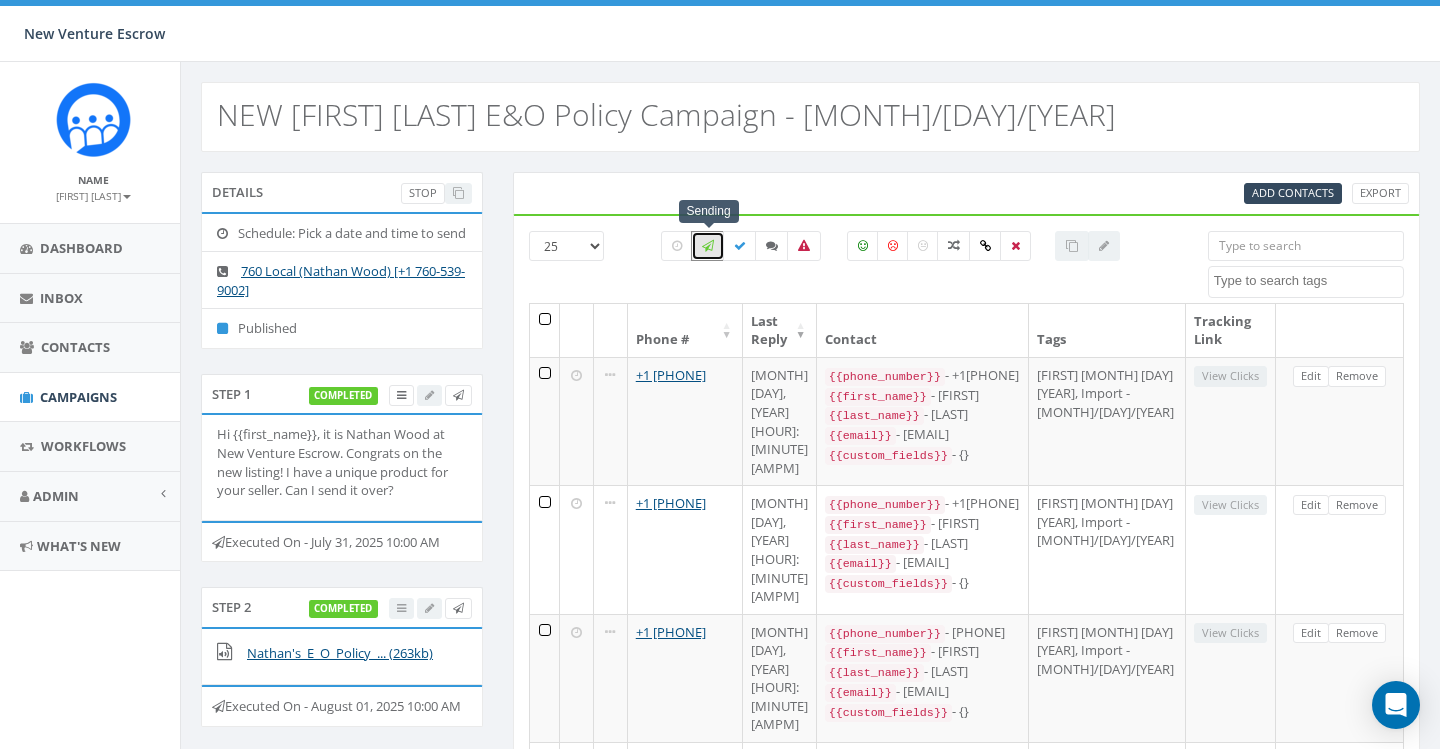 click on "Sending   All 0 contact(s) on current page All 293 contact(s) filtered" at bounding box center (891, 267) 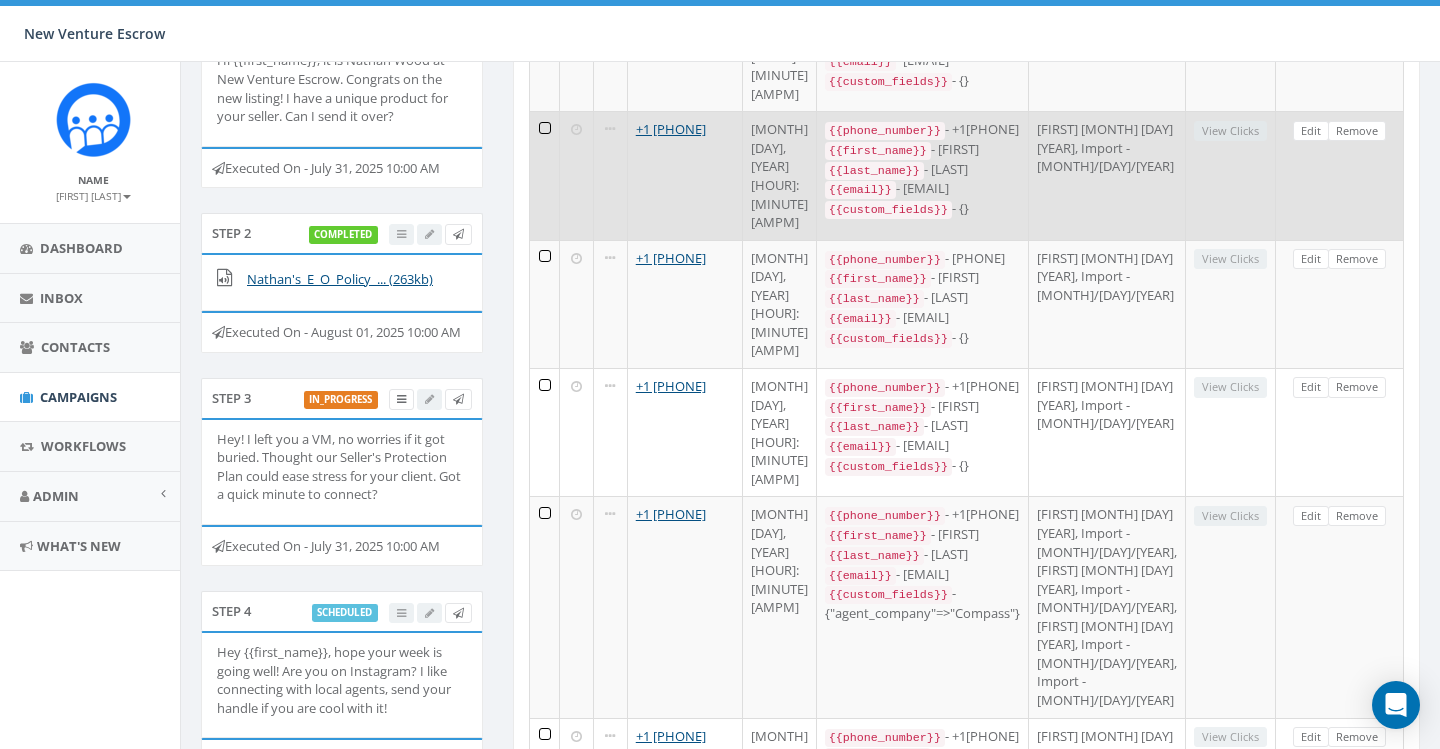 scroll, scrollTop: 386, scrollLeft: 6, axis: both 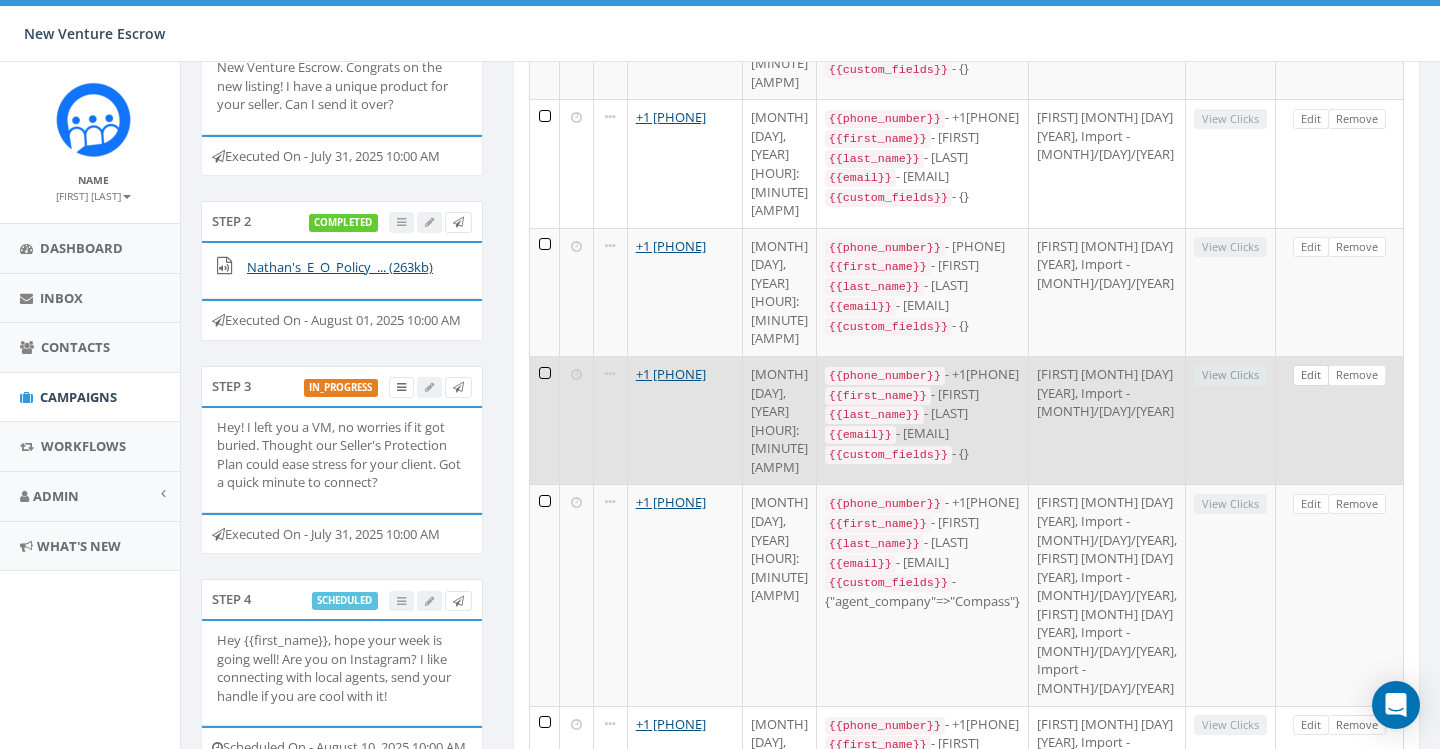 click on "Edit" at bounding box center [1311, 375] 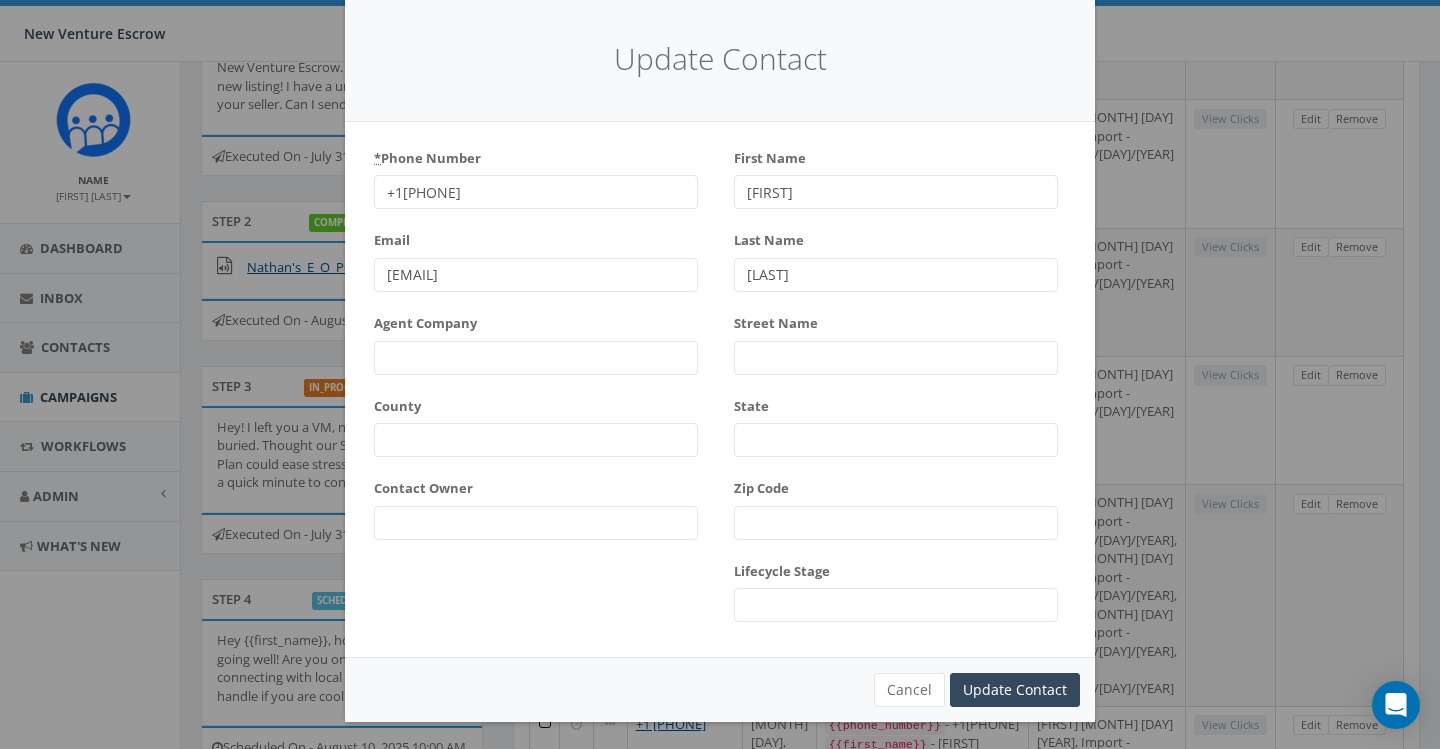 scroll, scrollTop: 47, scrollLeft: 0, axis: vertical 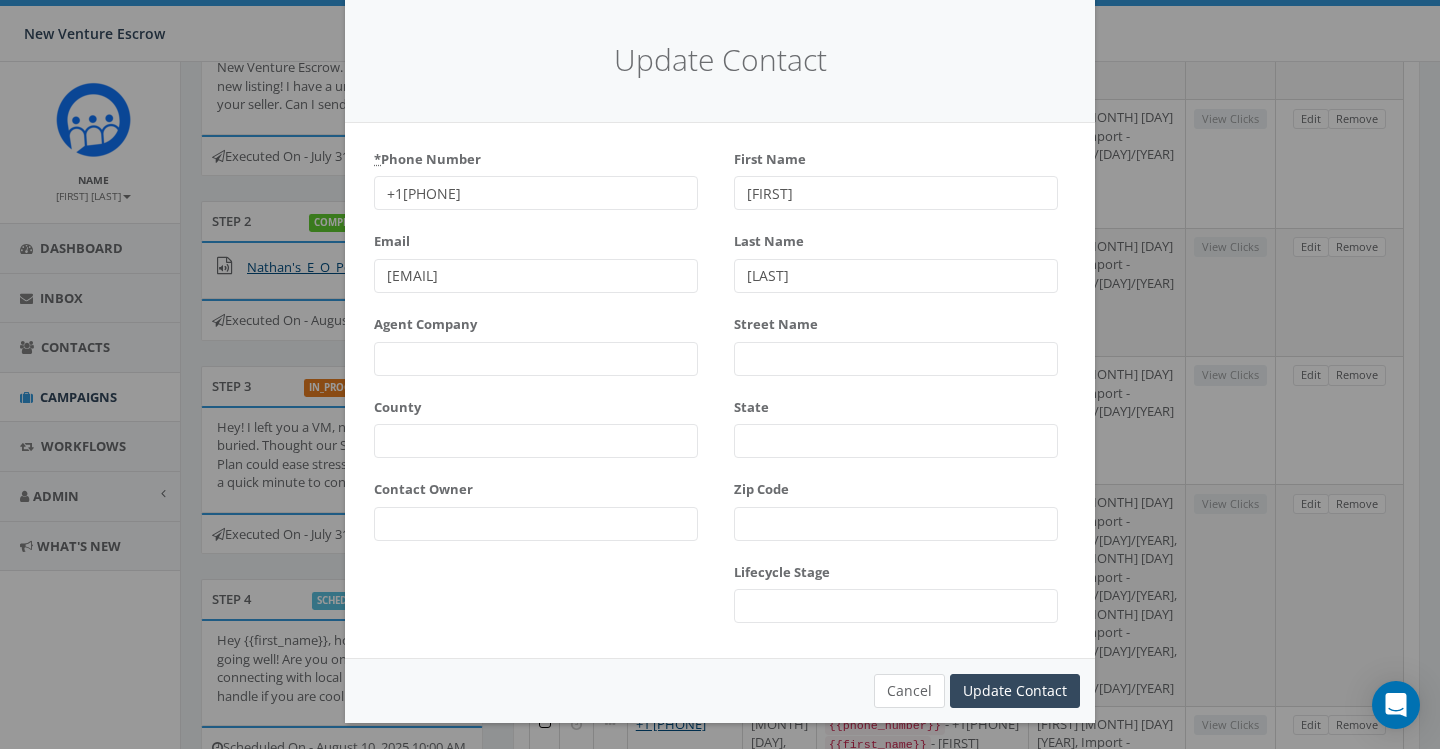 click on "Cancel" at bounding box center [909, 691] 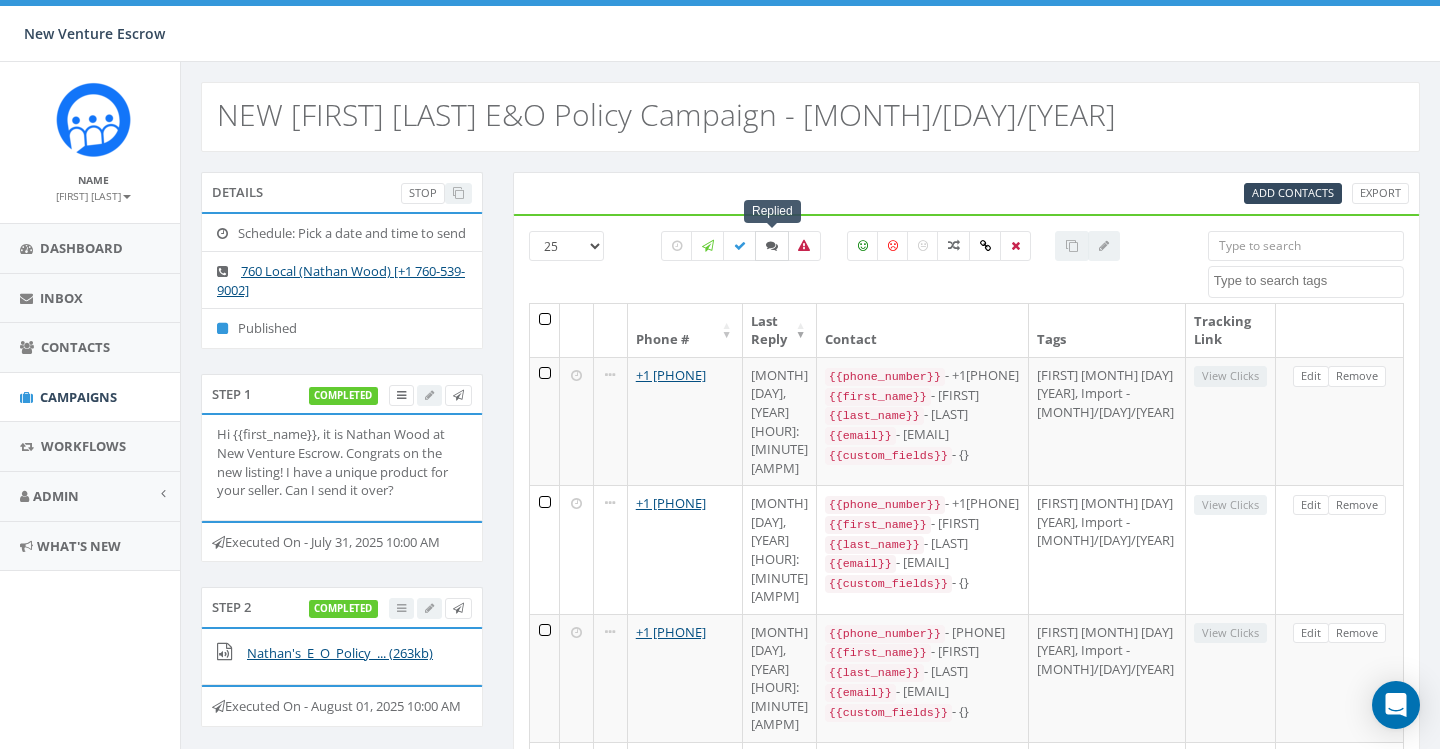 scroll, scrollTop: 0, scrollLeft: 6, axis: horizontal 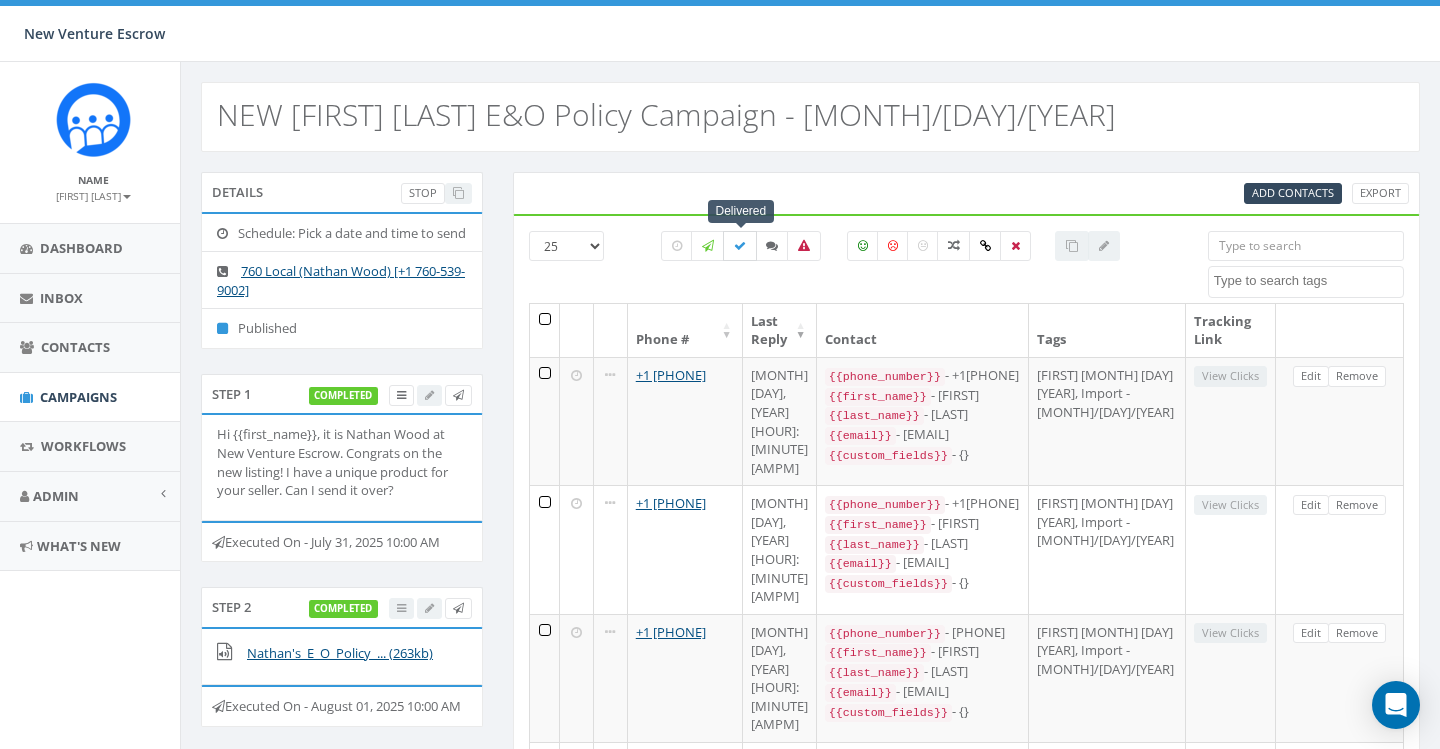 click at bounding box center (740, 246) 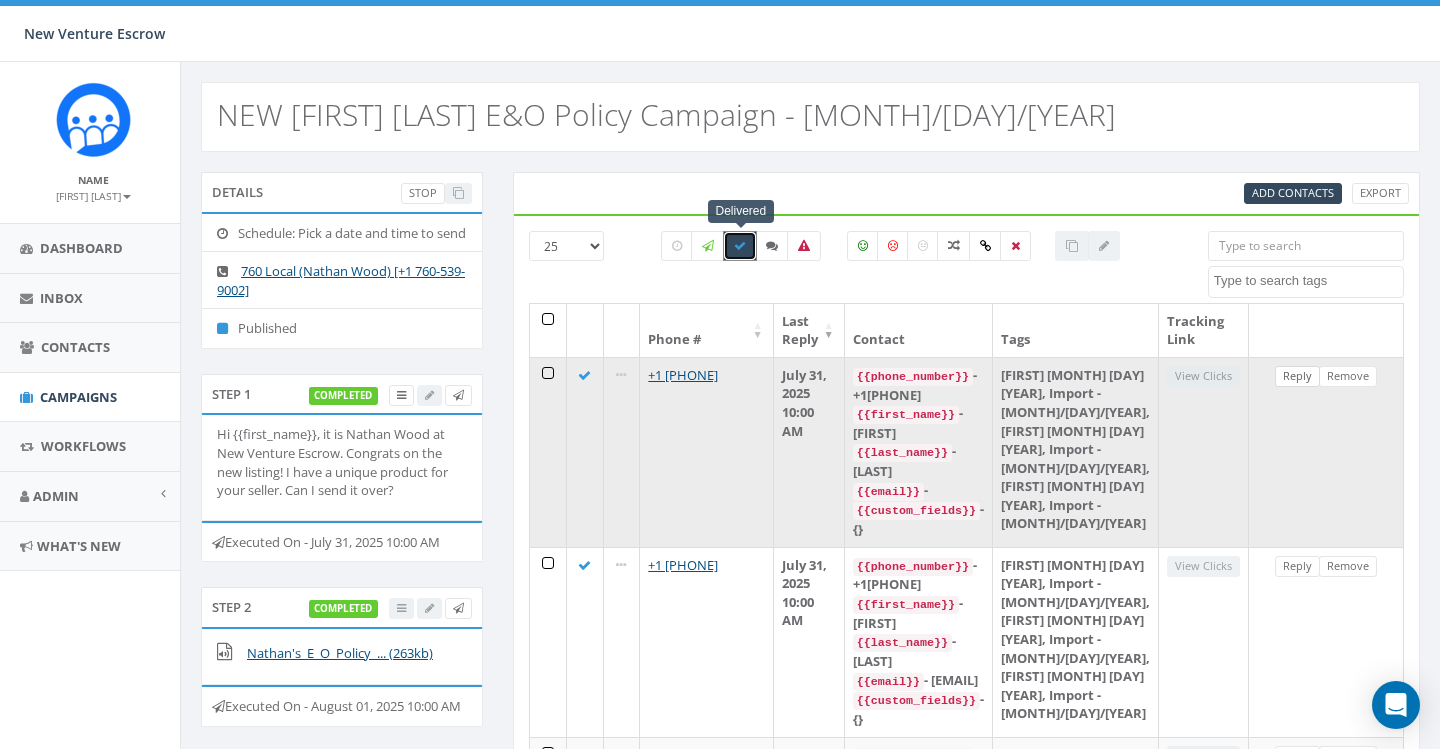 click on "Reply" at bounding box center (1297, 376) 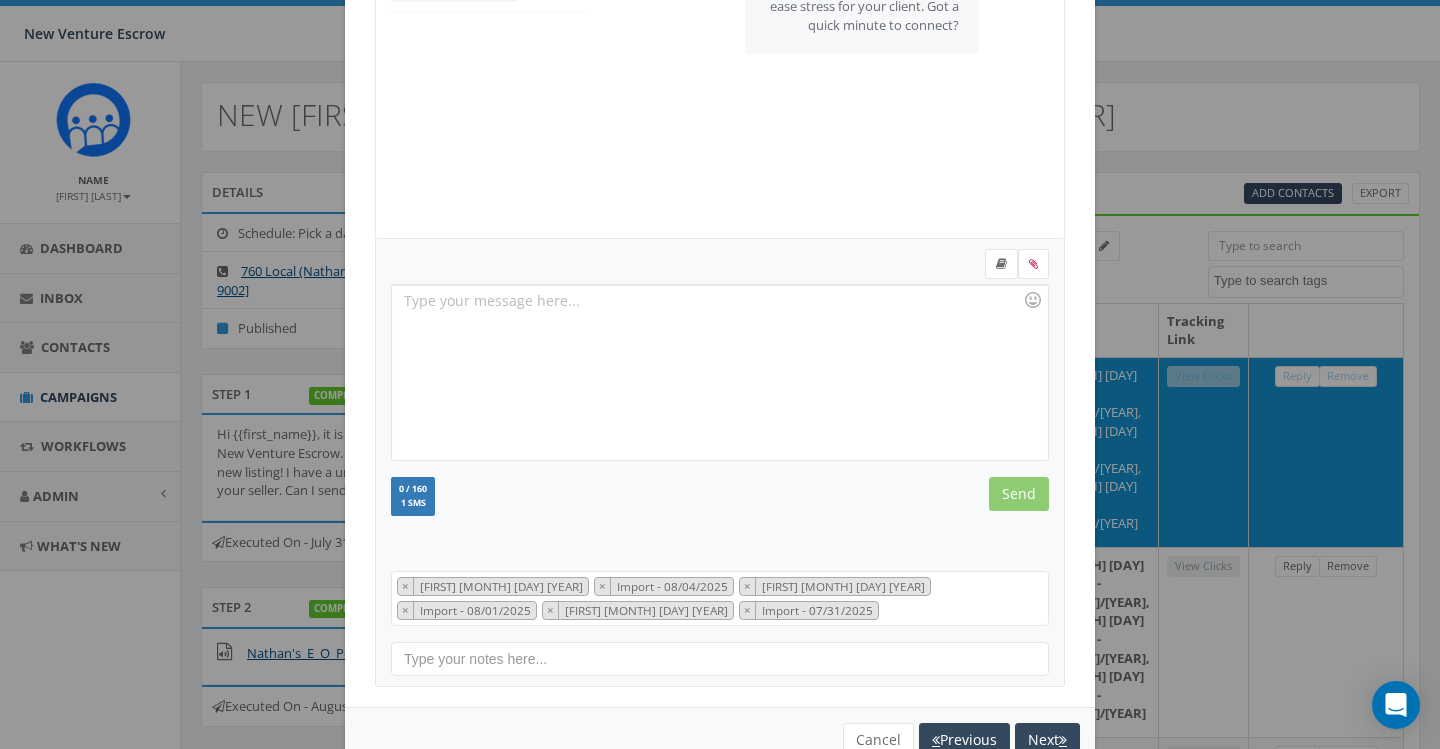 scroll, scrollTop: 233, scrollLeft: 0, axis: vertical 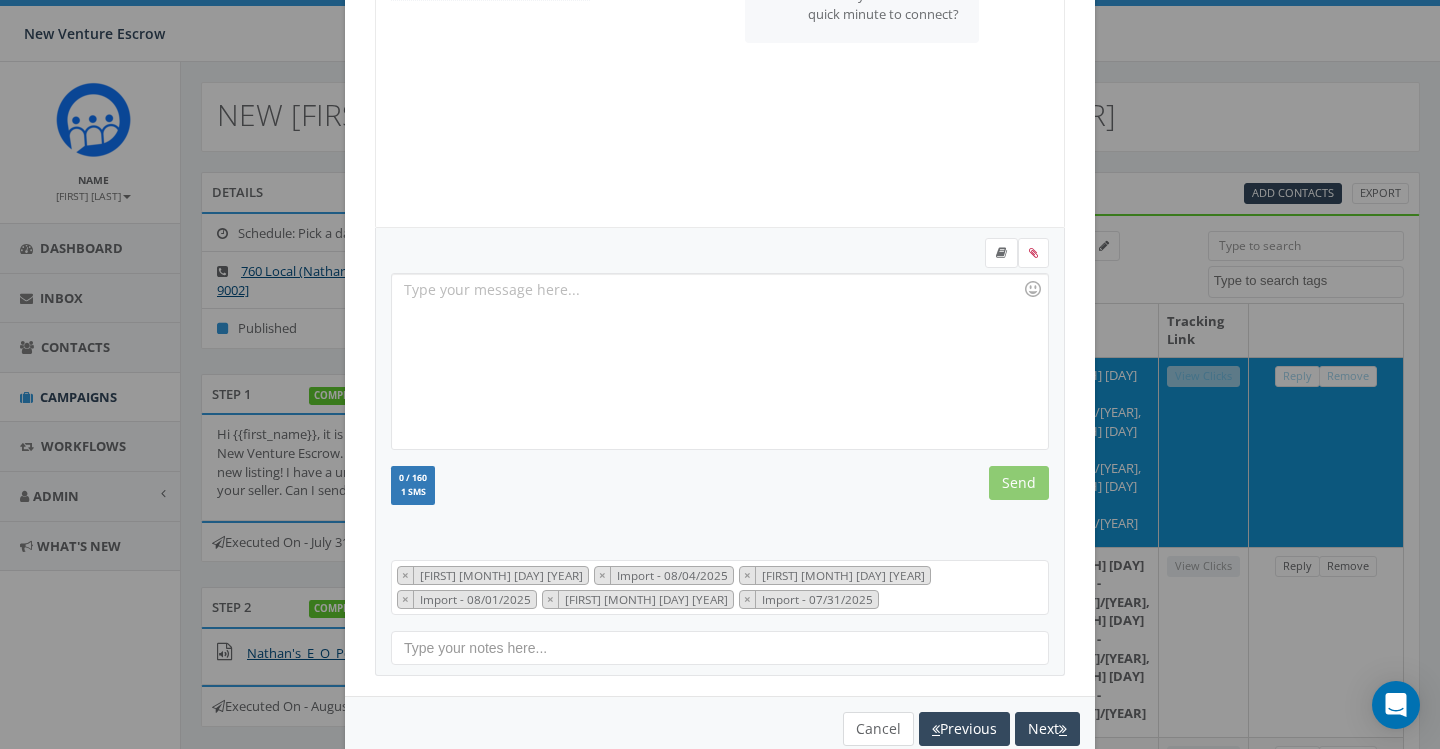 click on "Cancel" at bounding box center (878, 729) 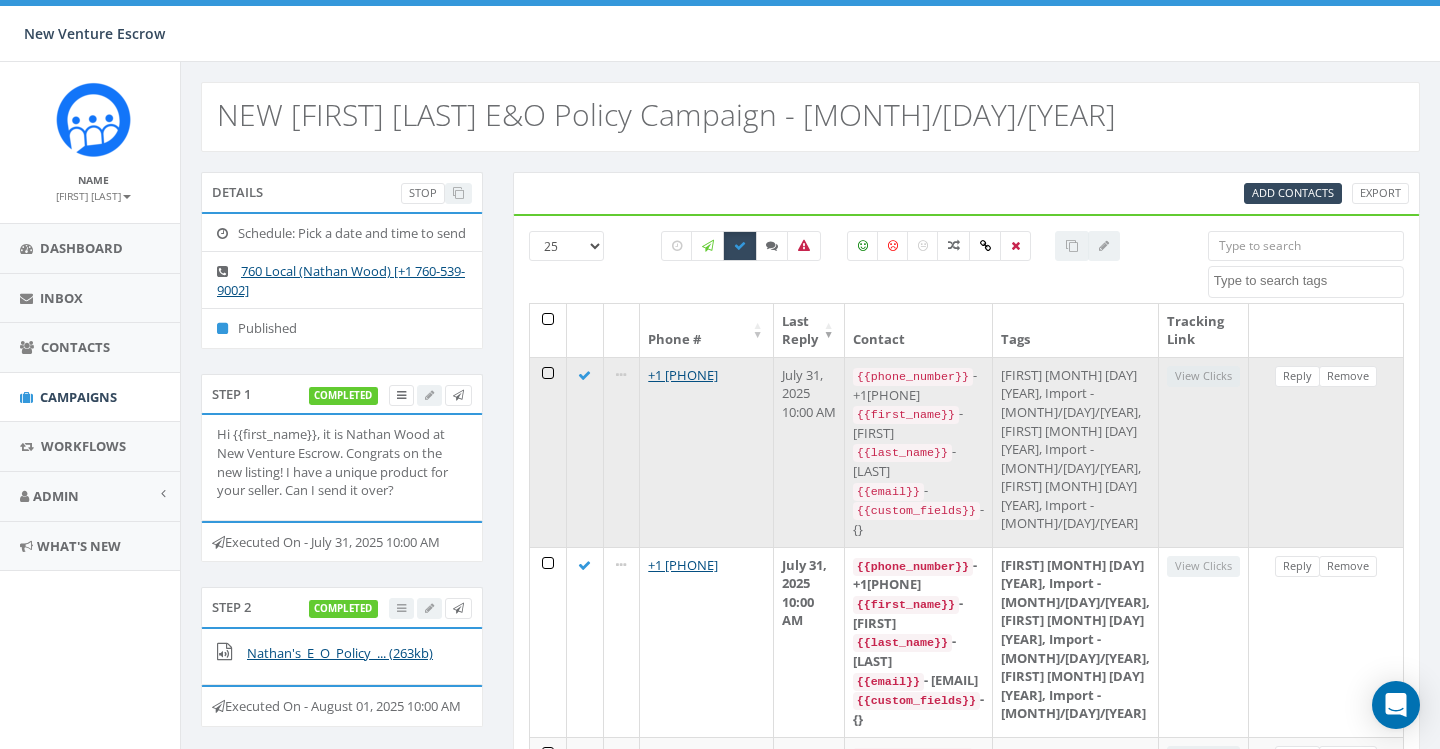 scroll, scrollTop: 0, scrollLeft: 6, axis: horizontal 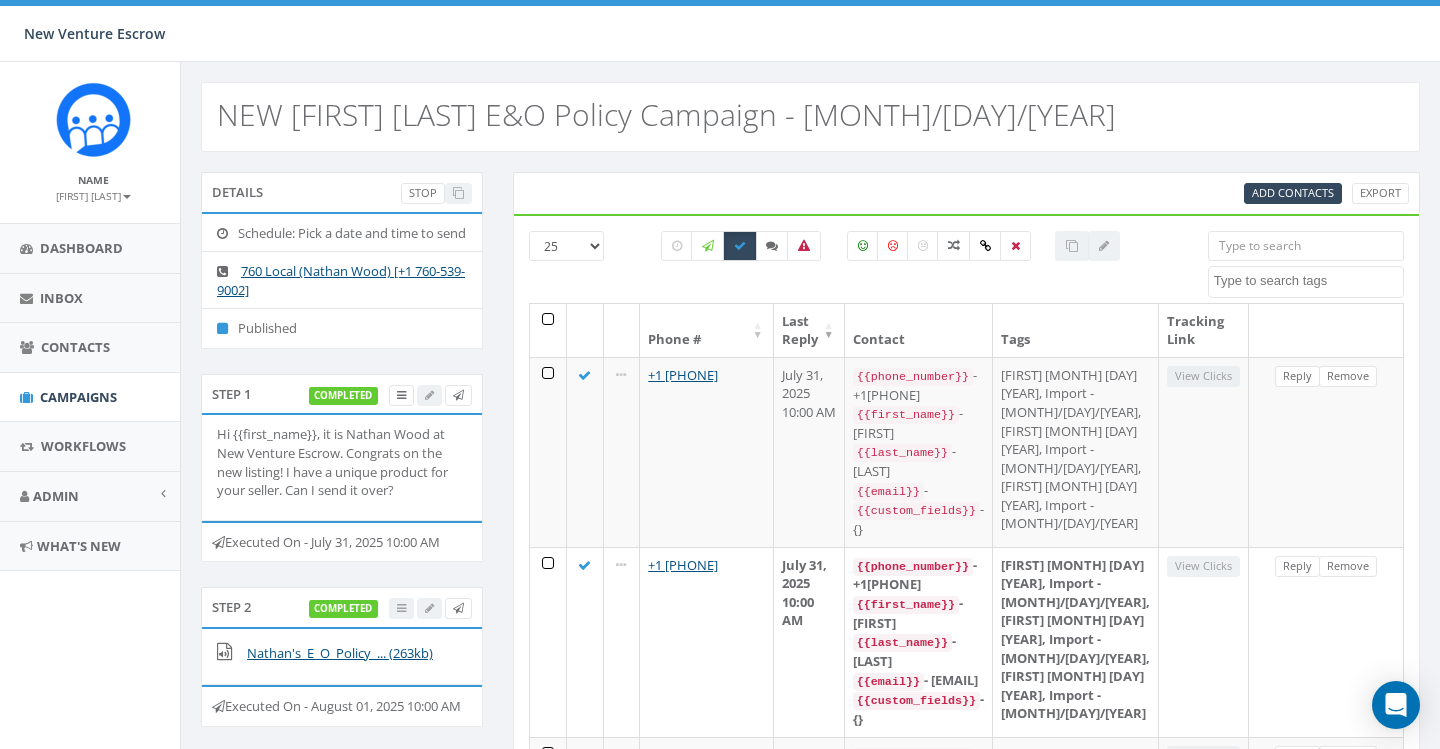 click on "All 0 contact(s) on current page All 106 contact(s) filtered" at bounding box center [891, 267] 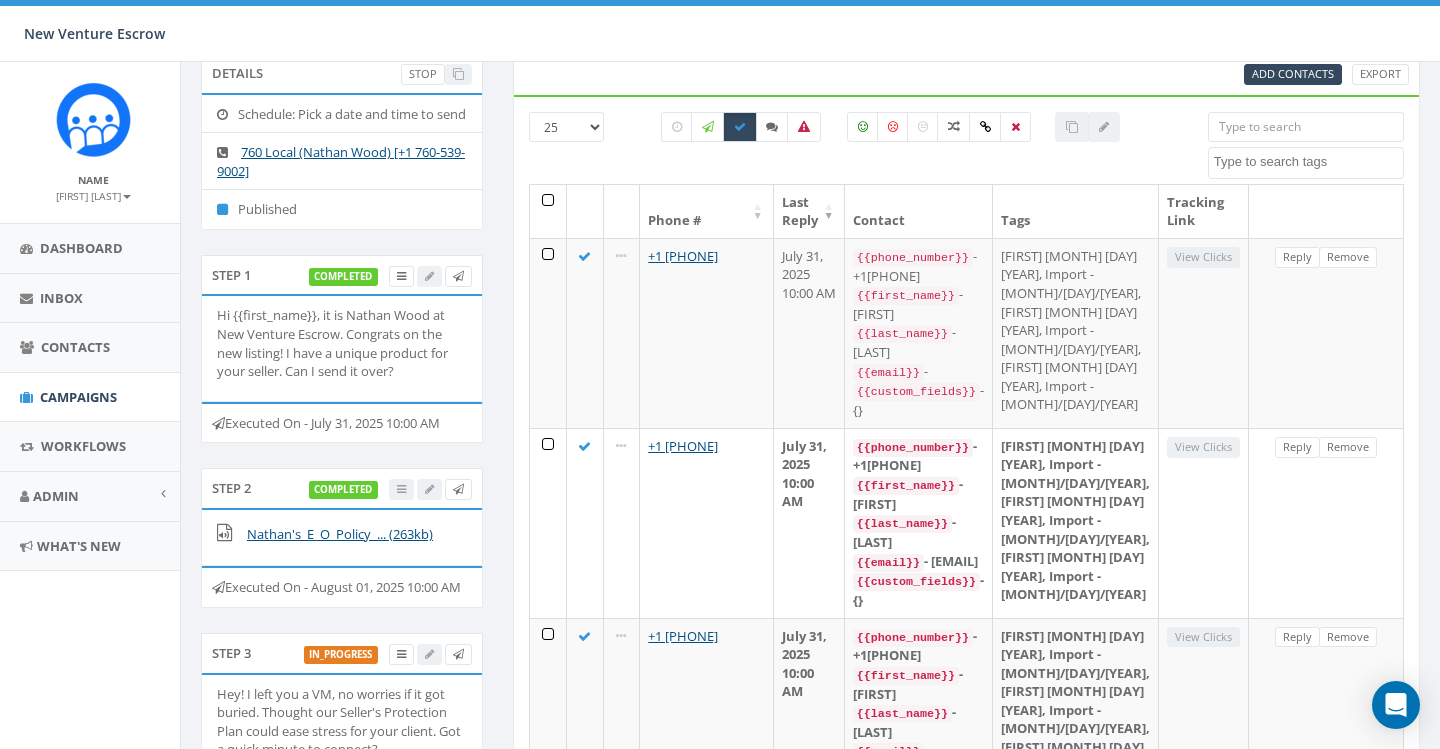 scroll, scrollTop: 116, scrollLeft: 6, axis: both 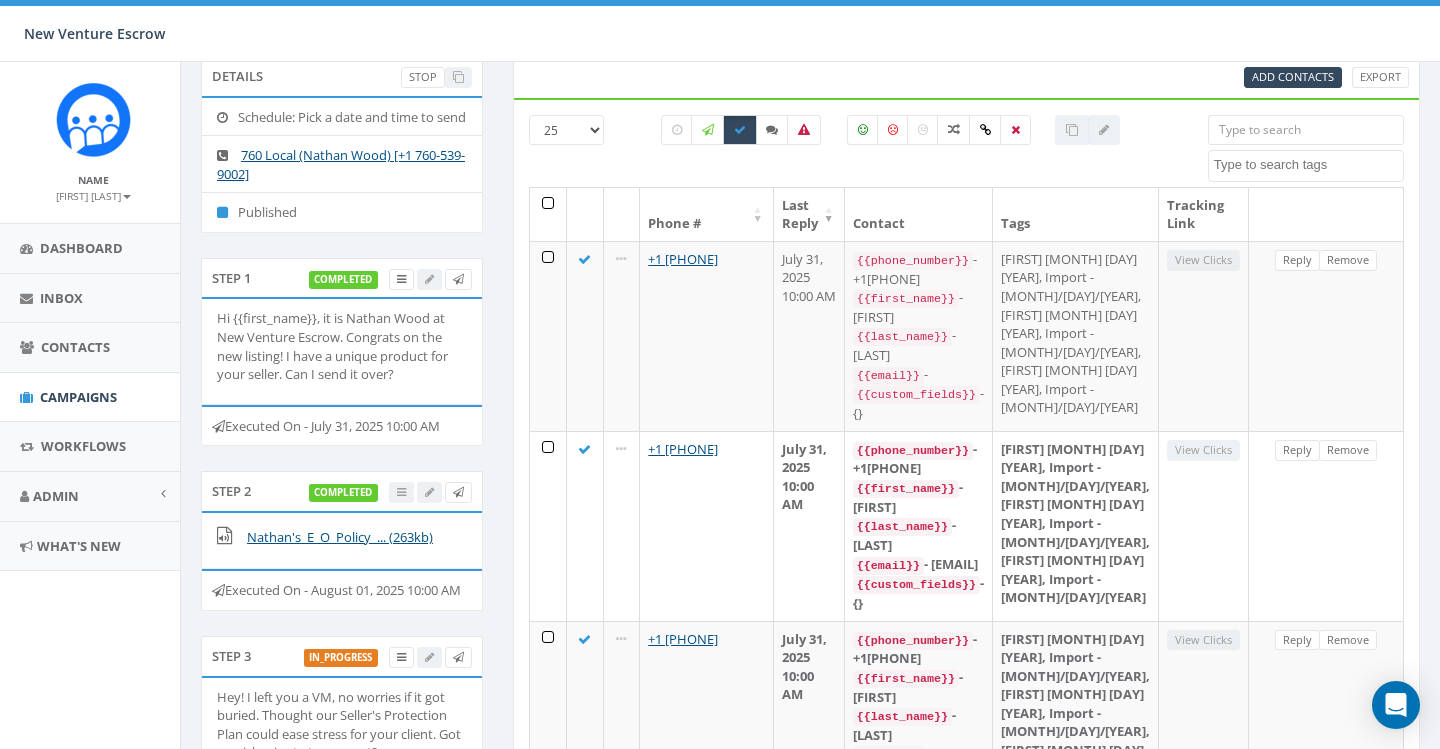 click on "All 0 contact(s) on current page All 106 contact(s) filtered" at bounding box center (891, 151) 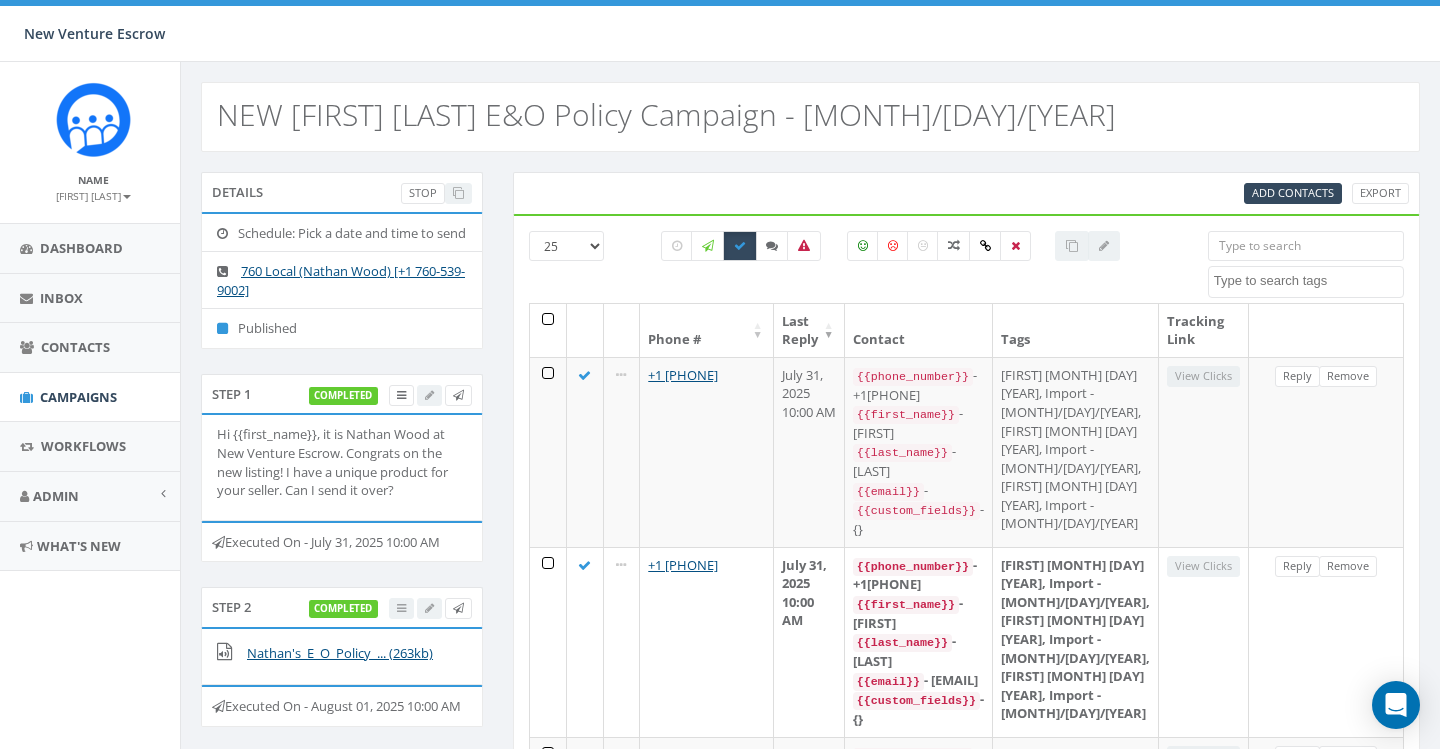 scroll, scrollTop: 0, scrollLeft: 6, axis: horizontal 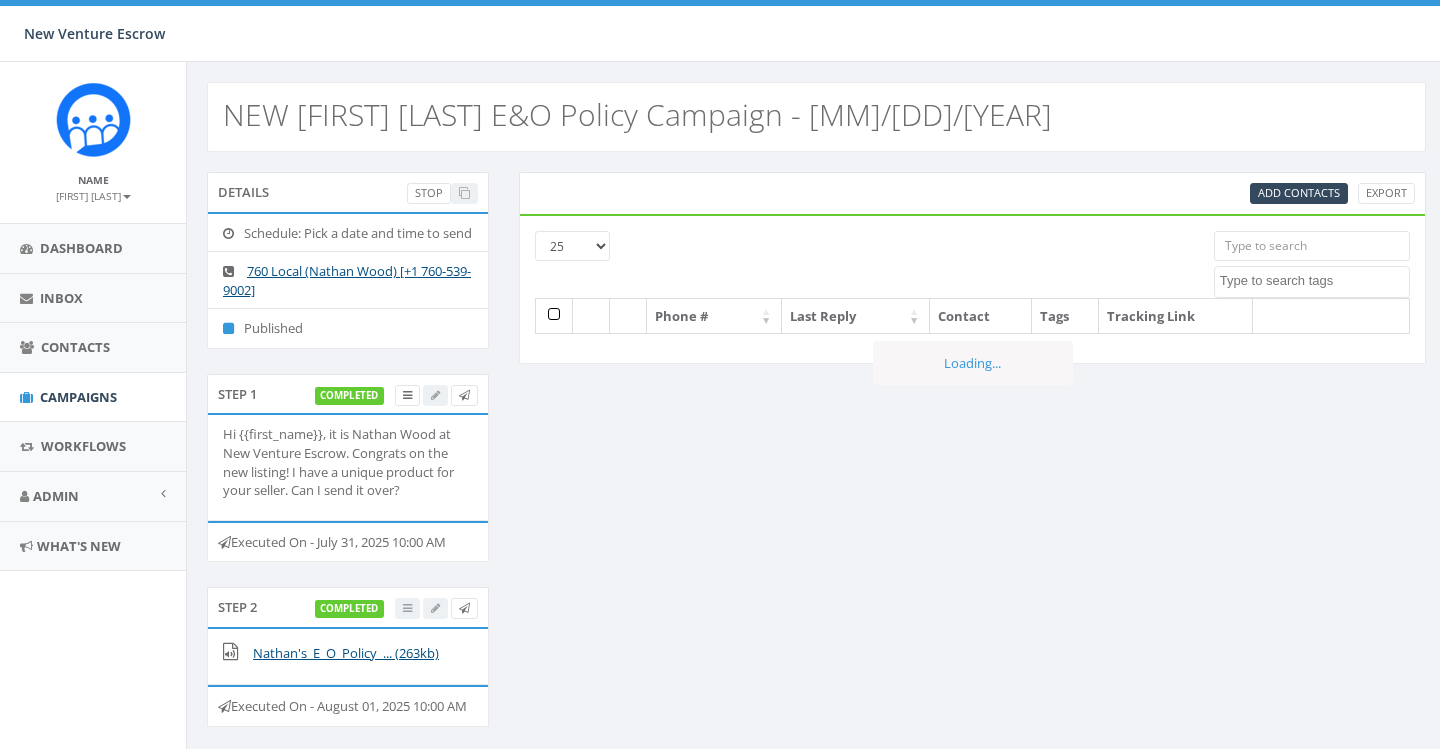 select 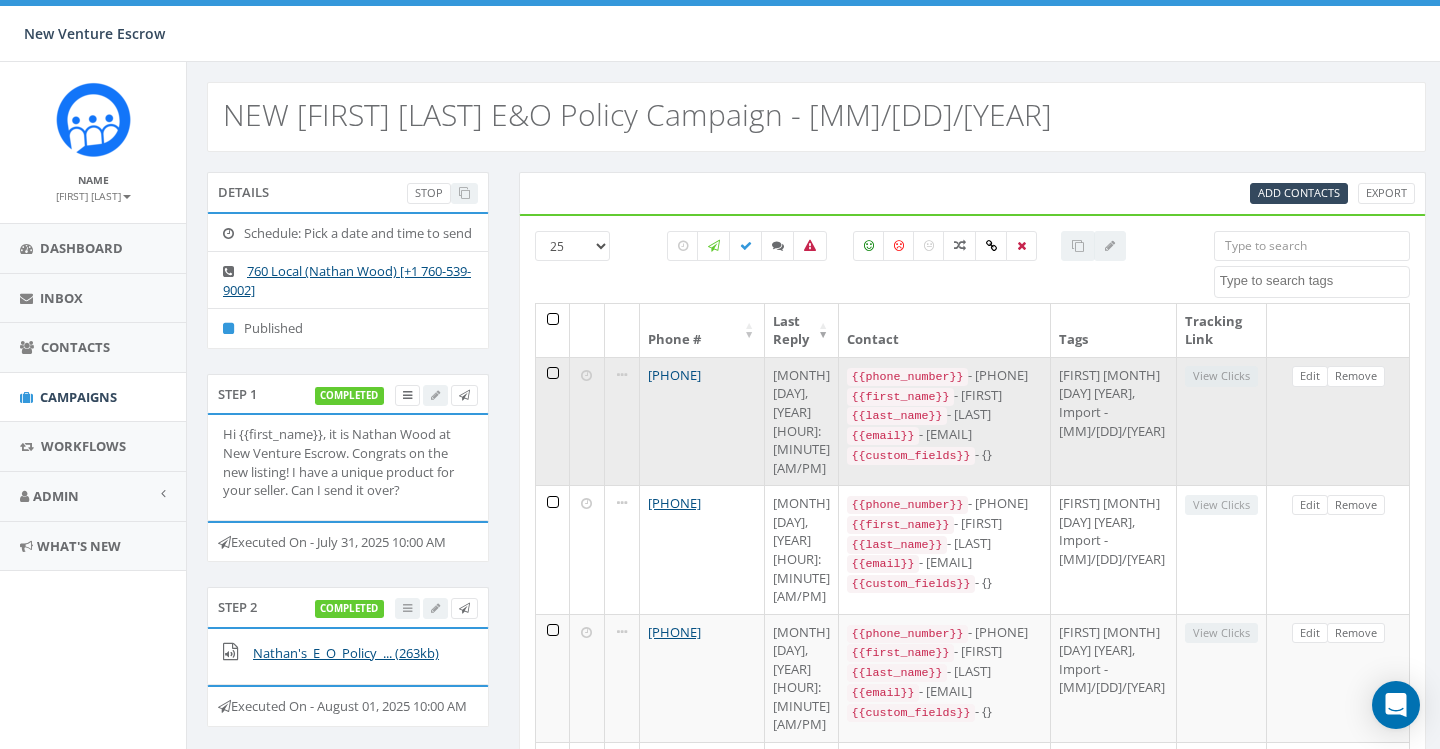 scroll, scrollTop: 0, scrollLeft: 6, axis: horizontal 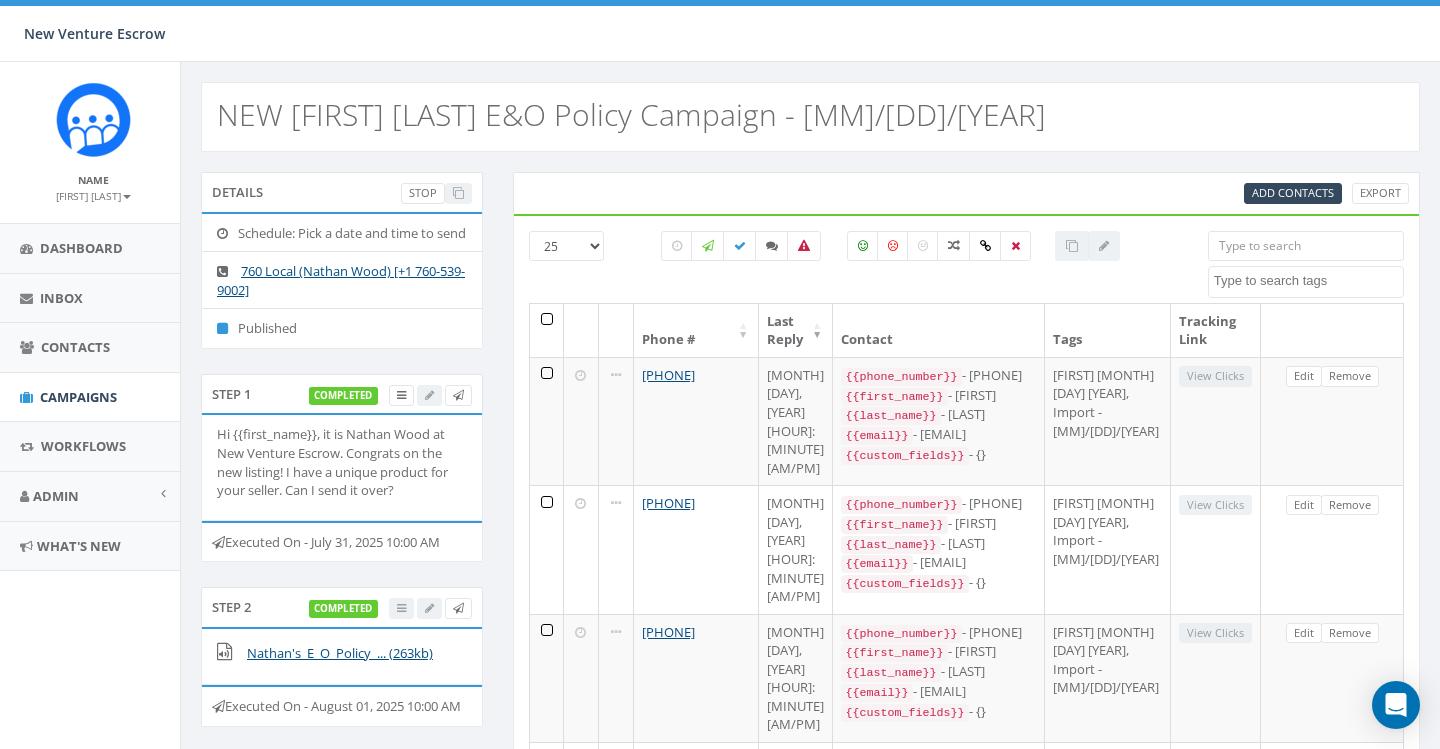 click at bounding box center [891, 267] 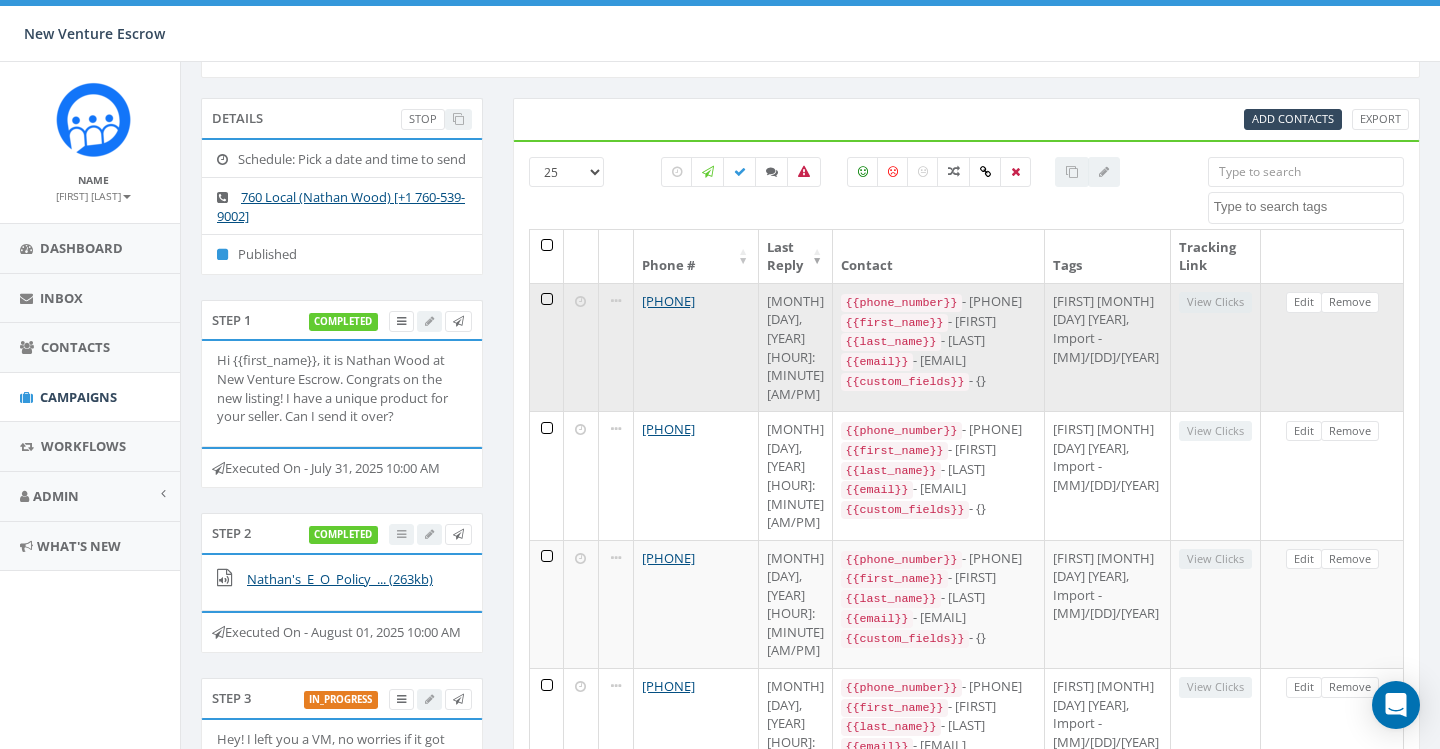 scroll, scrollTop: 75, scrollLeft: 6, axis: both 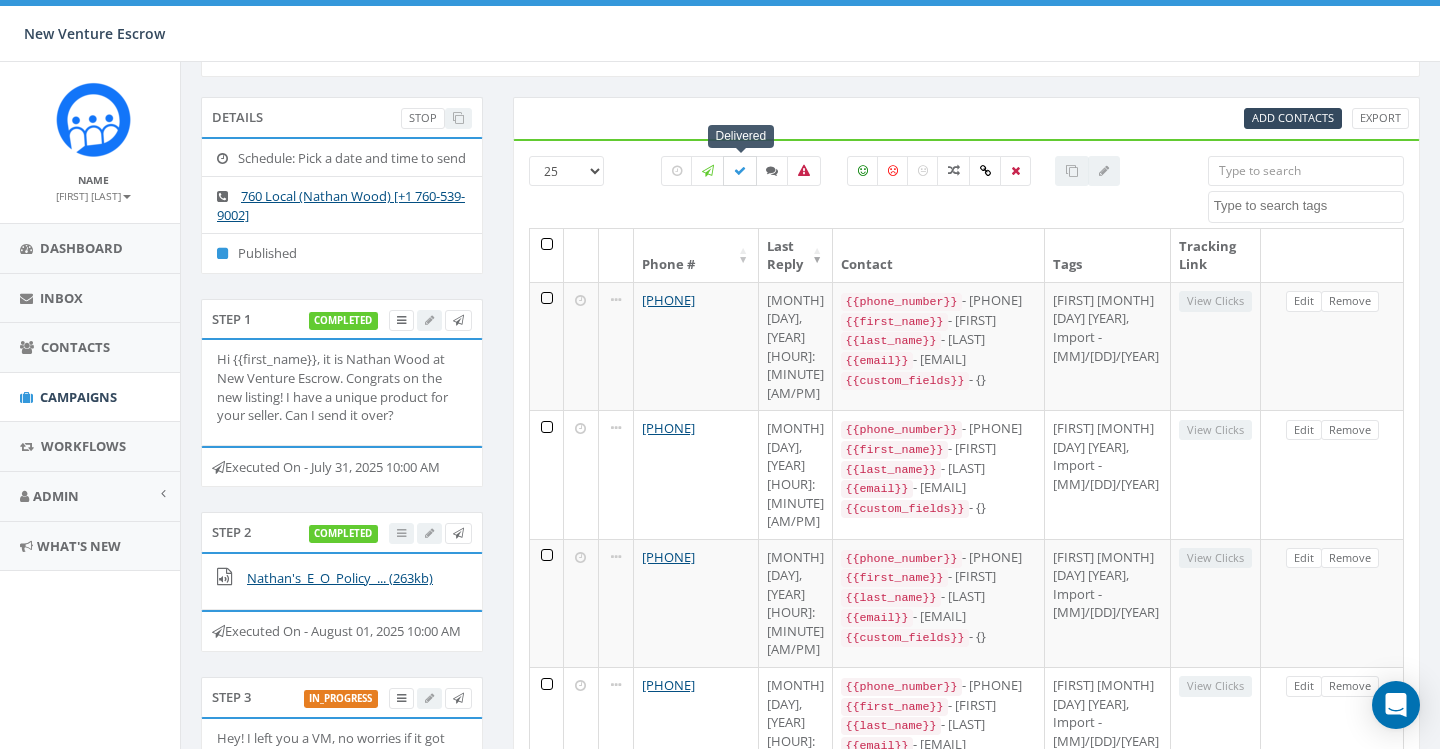 click at bounding box center (740, 171) 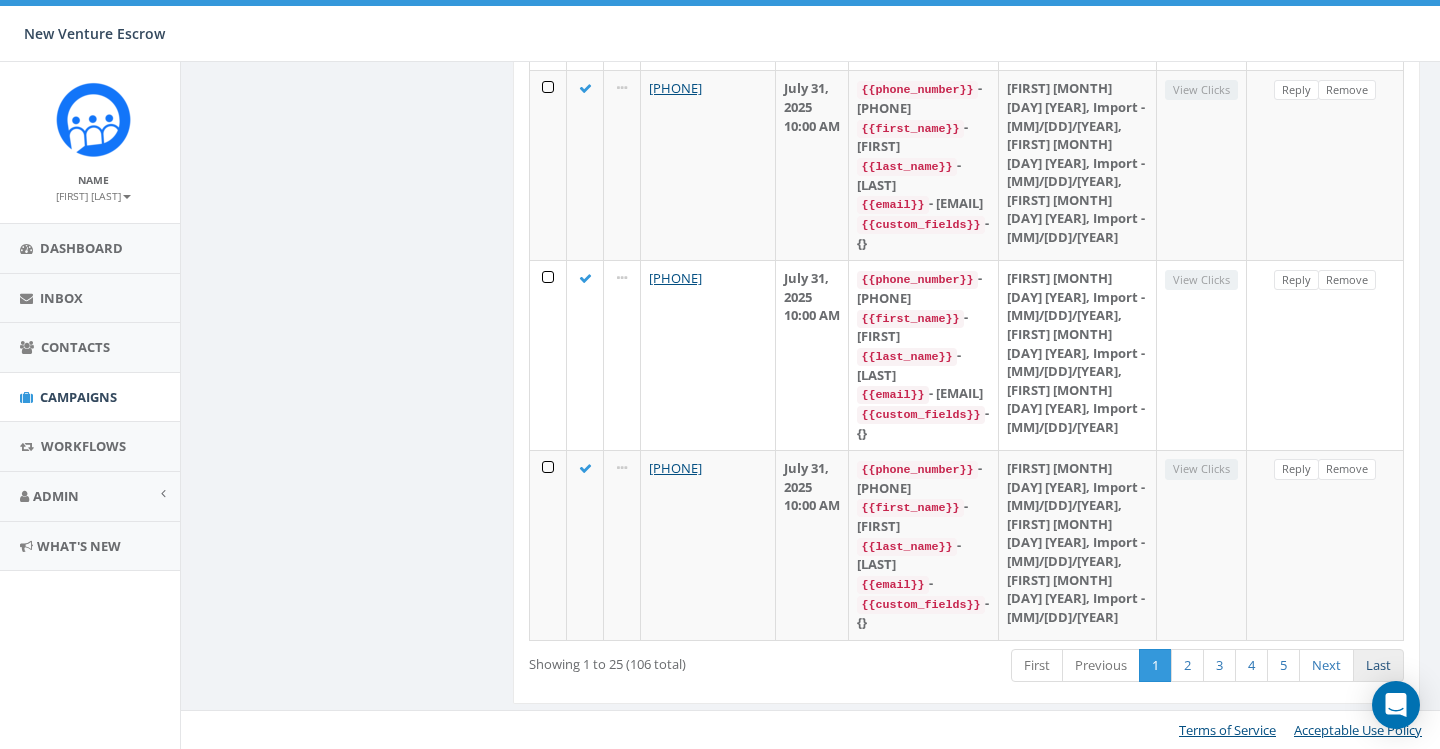 scroll, scrollTop: 6565, scrollLeft: 6, axis: both 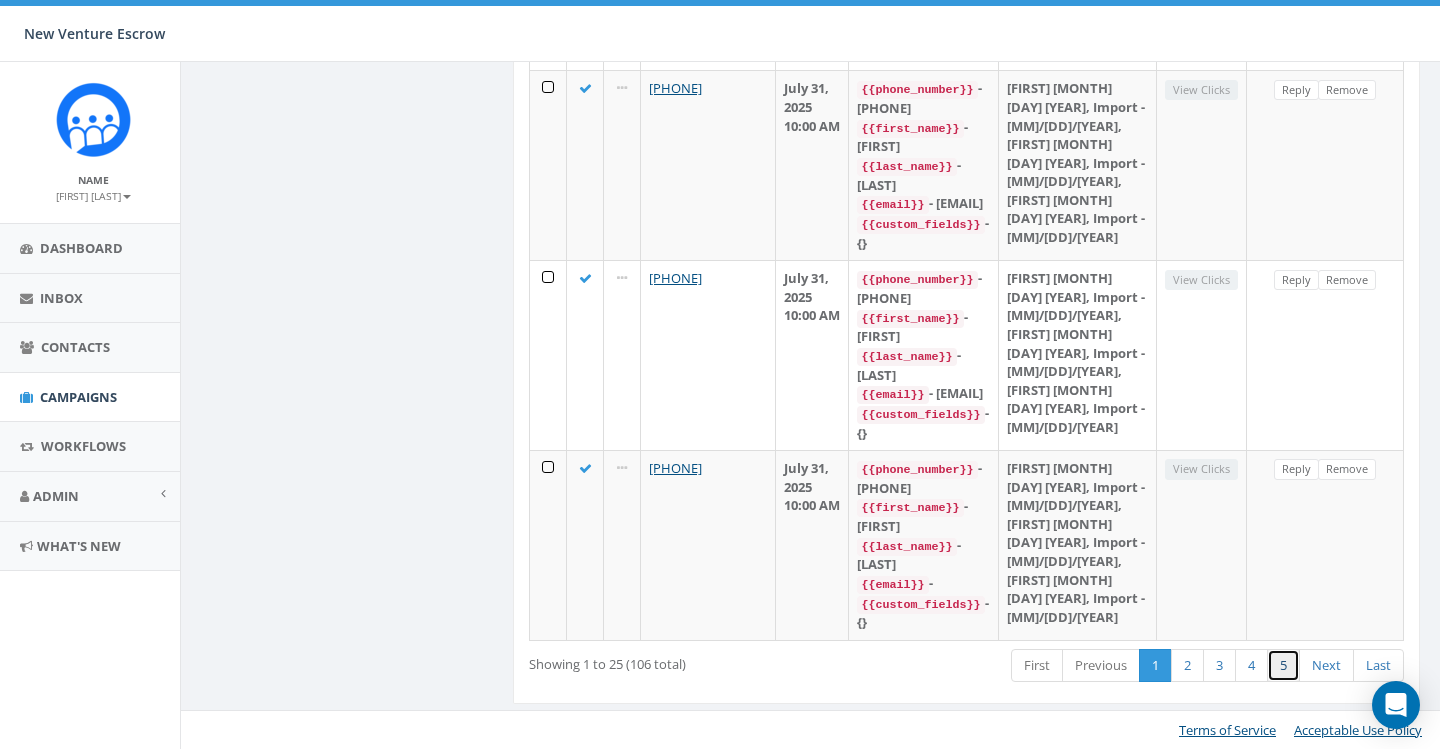 click on "5" at bounding box center (1283, 665) 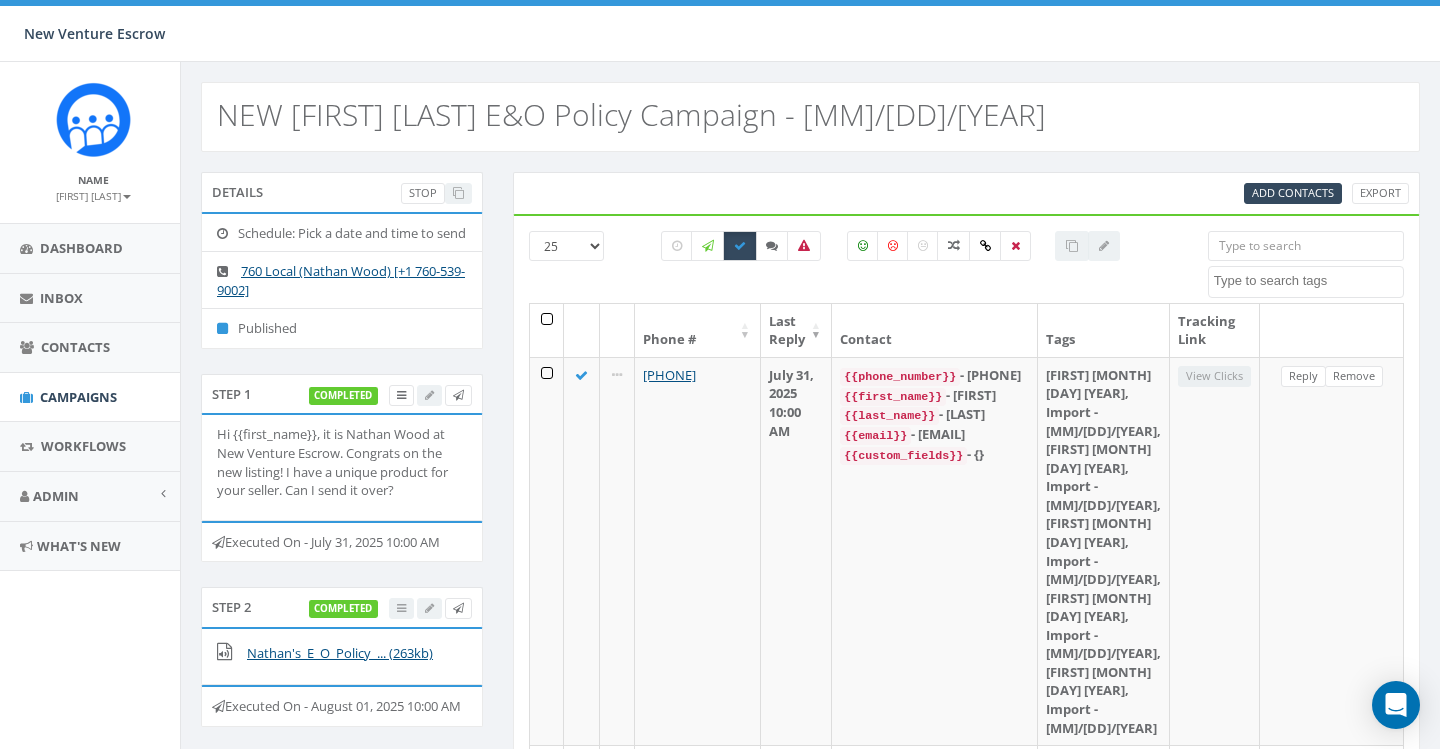 scroll, scrollTop: 0, scrollLeft: 6, axis: horizontal 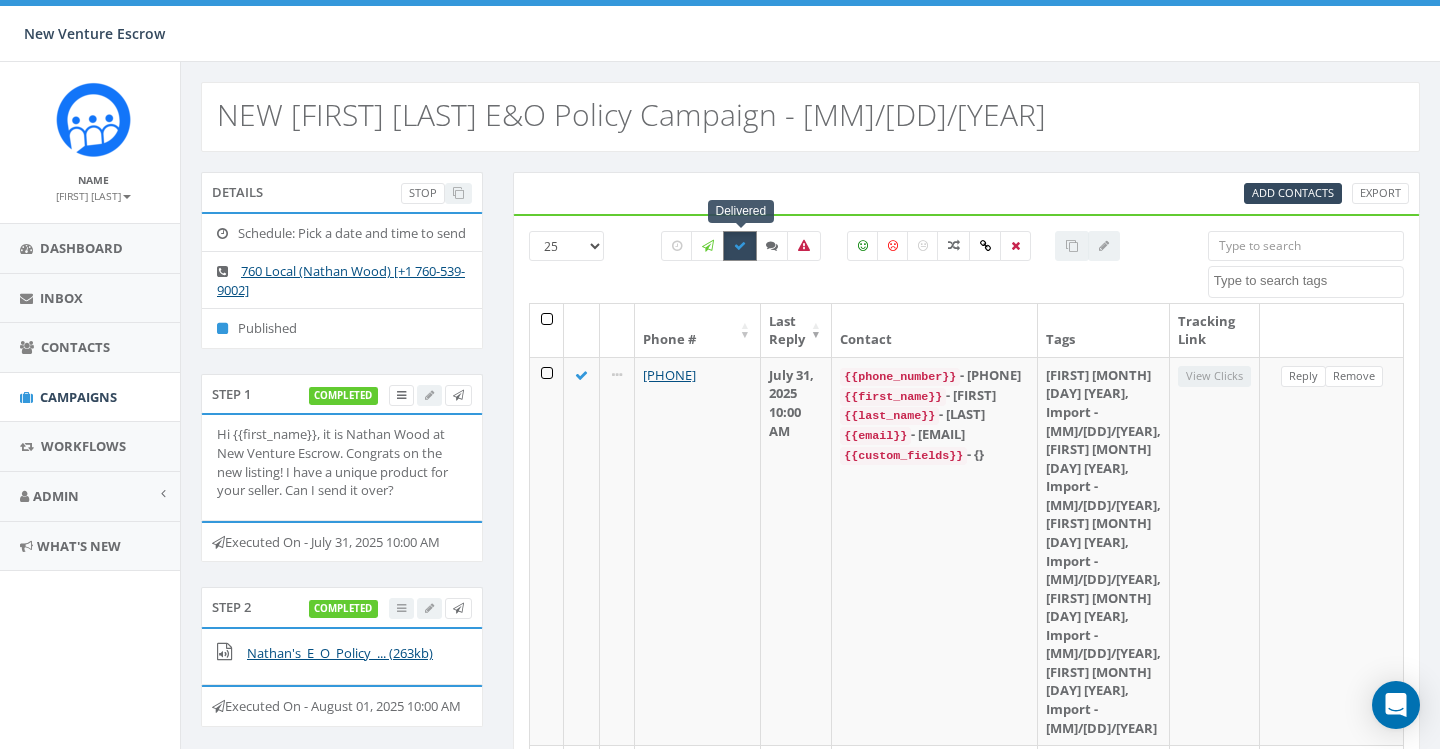 click at bounding box center [740, 246] 